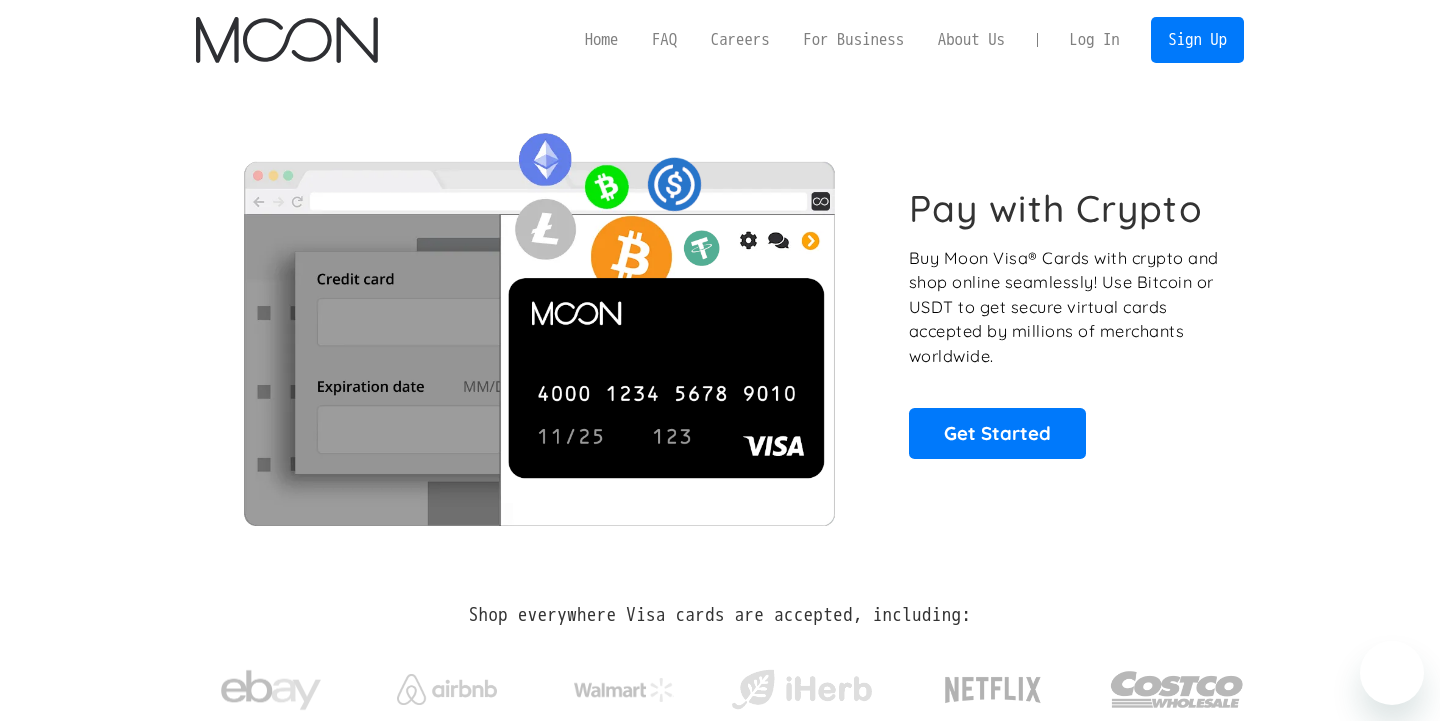 scroll, scrollTop: 0, scrollLeft: 0, axis: both 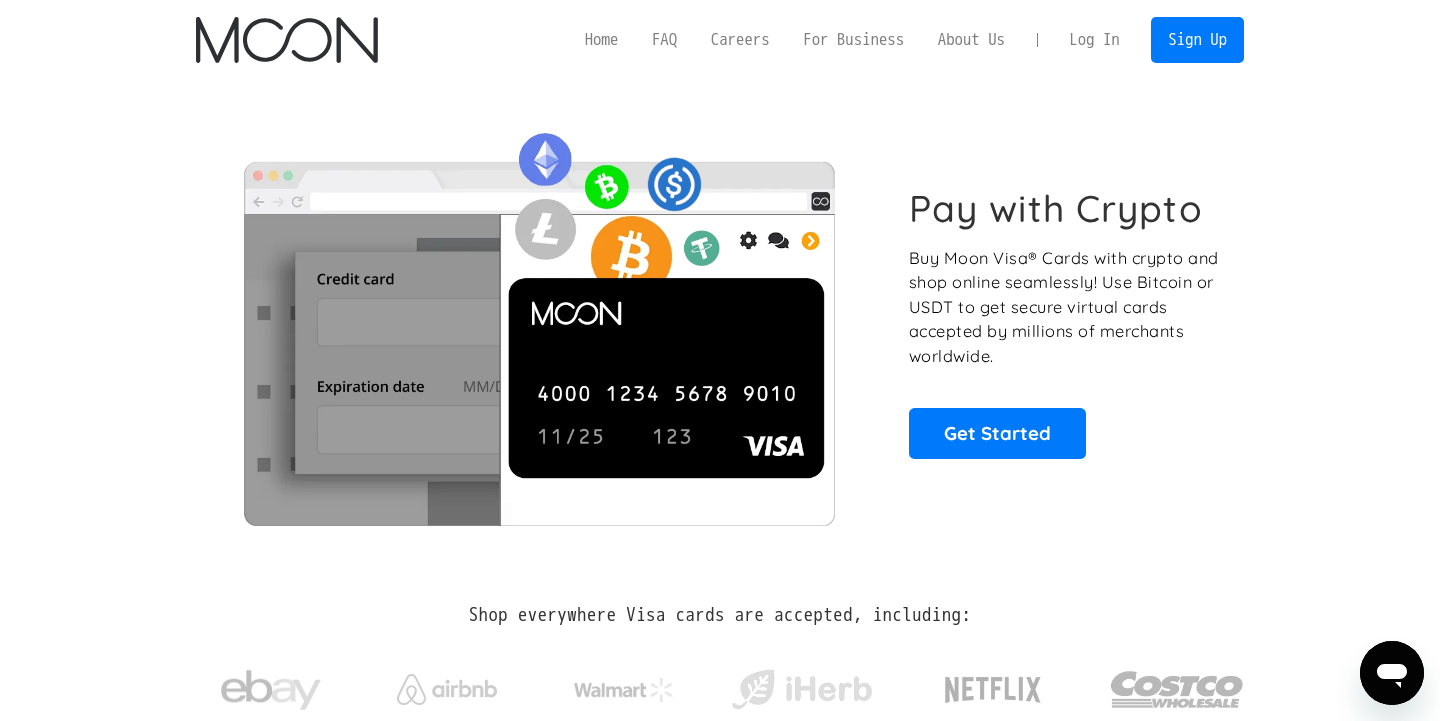 click on "Log In" at bounding box center (1094, 40) 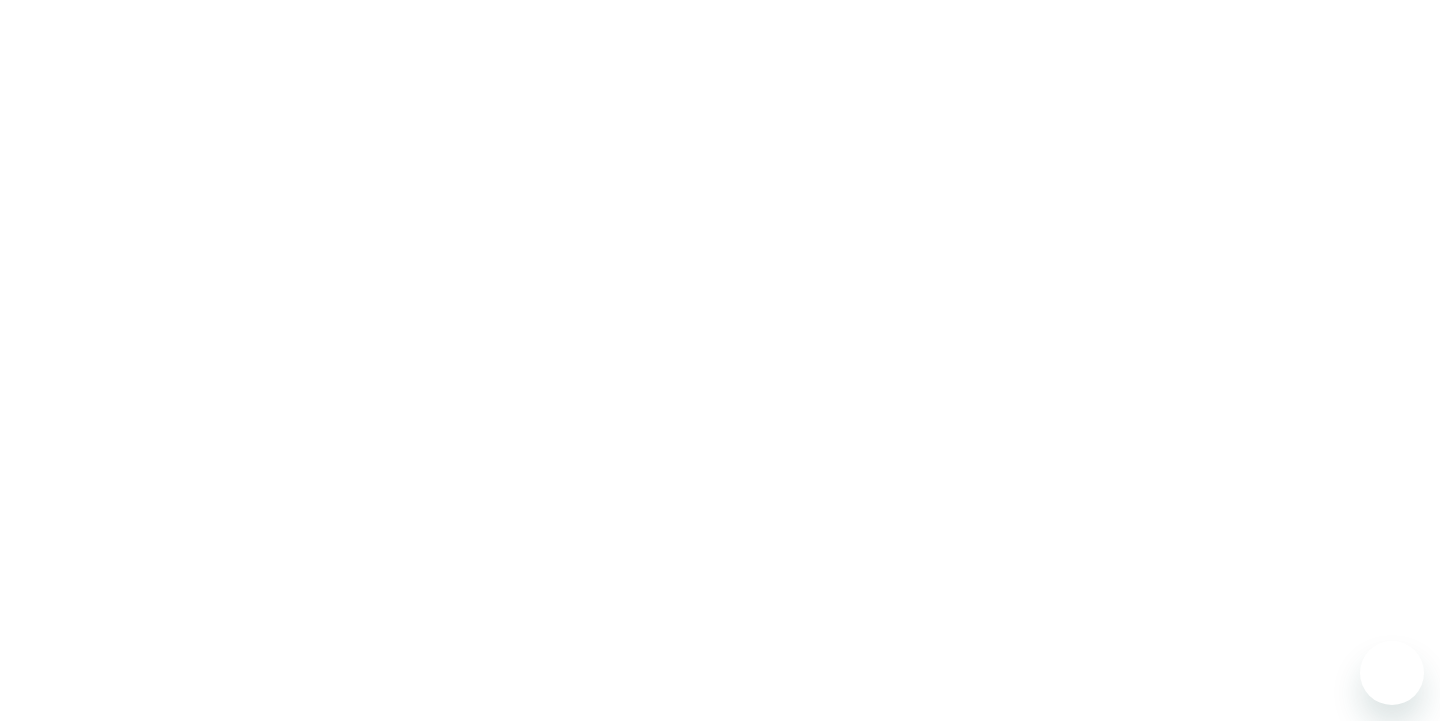 scroll, scrollTop: 0, scrollLeft: 0, axis: both 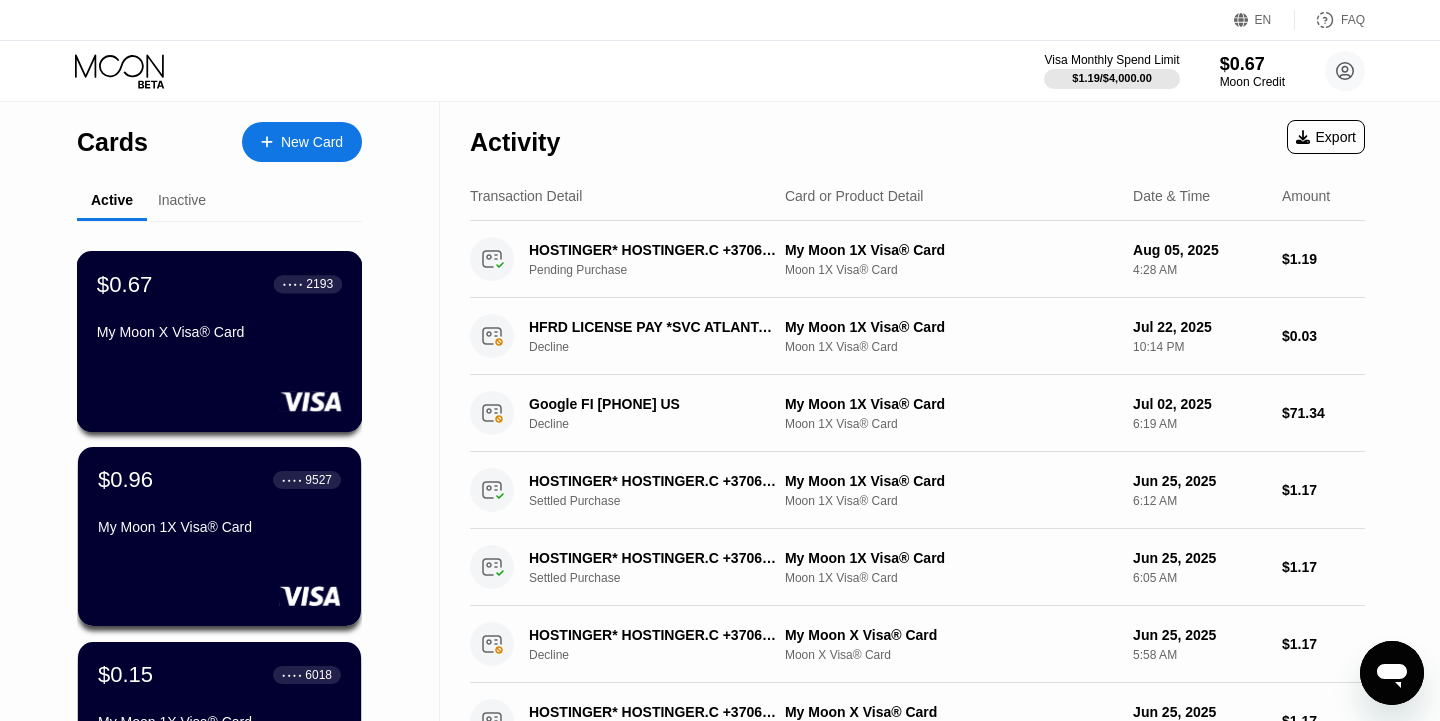 click on "My Moon X Visa® Card" at bounding box center [219, 332] 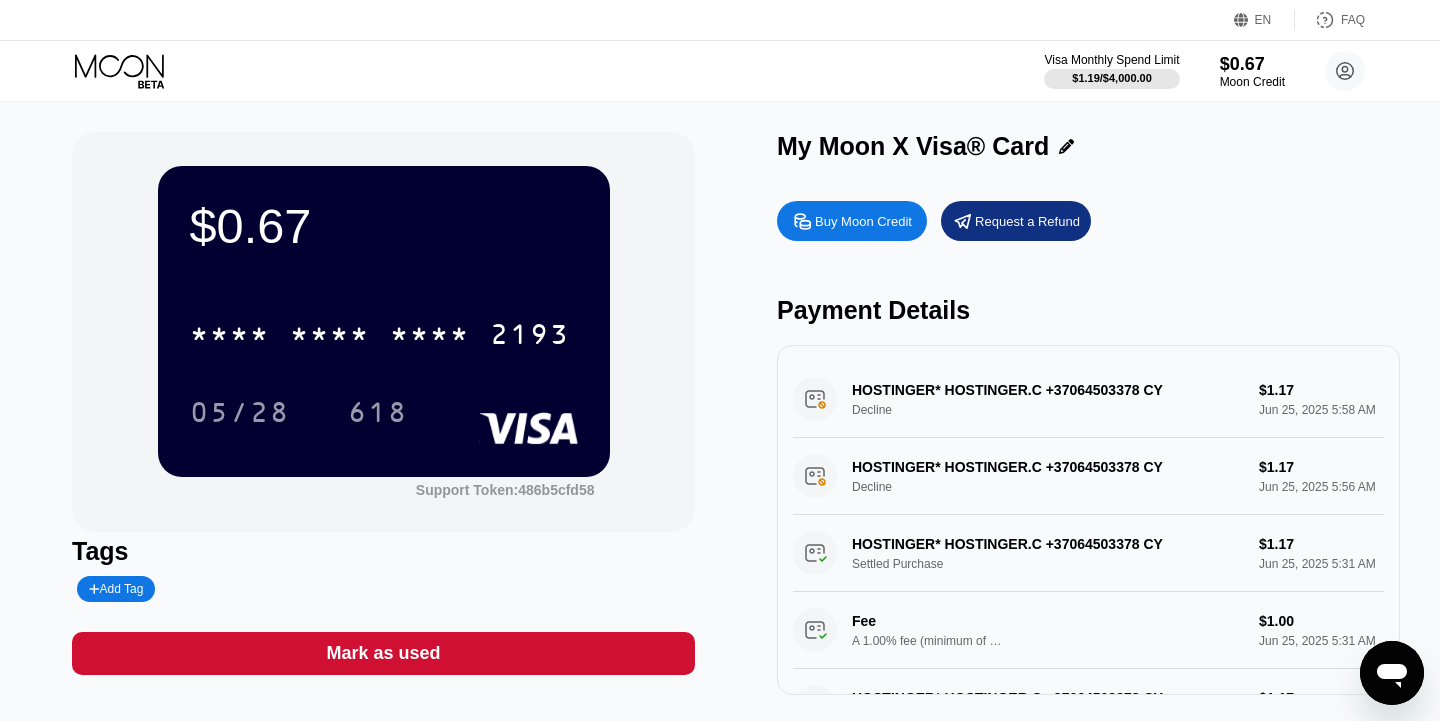 scroll, scrollTop: 0, scrollLeft: 0, axis: both 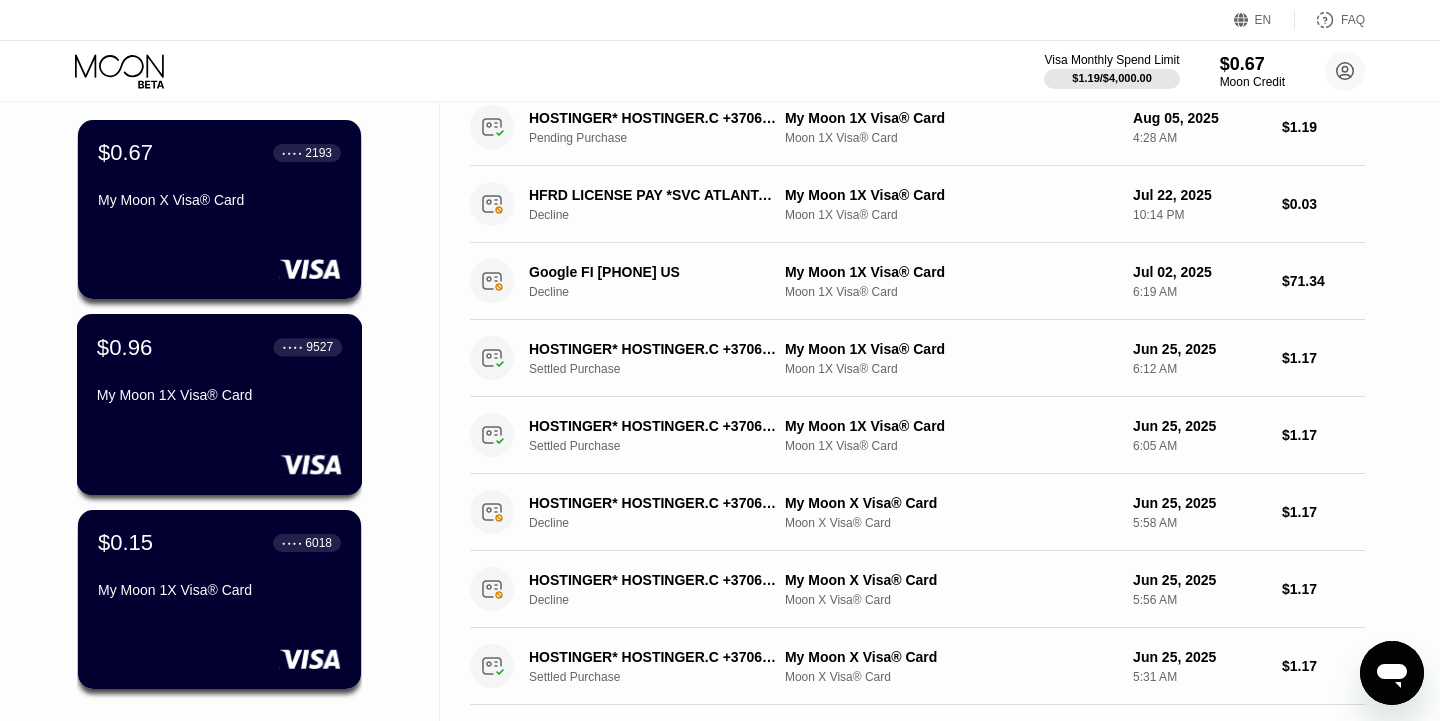 click on "$0.96 ● ● ● ● 9527 My Moon 1X Visa® Card" at bounding box center (219, 372) 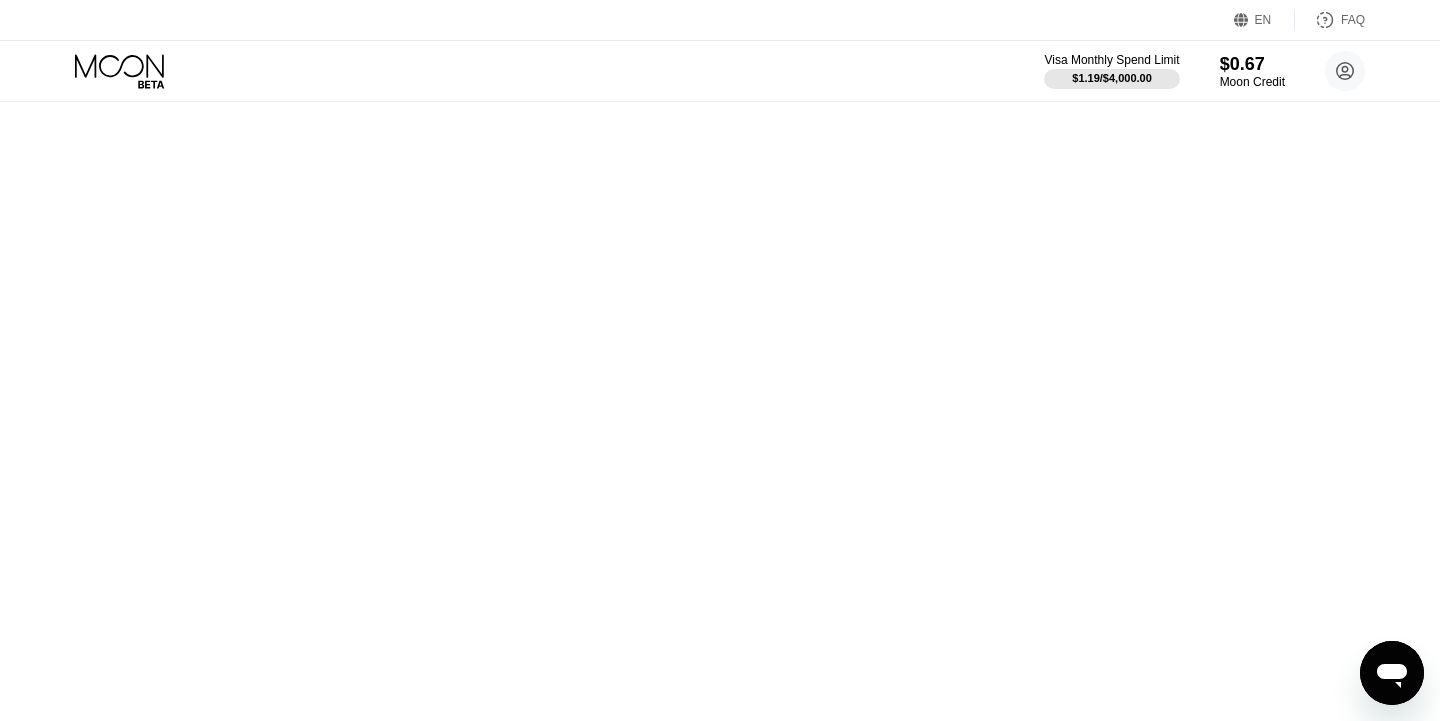 scroll, scrollTop: 0, scrollLeft: 0, axis: both 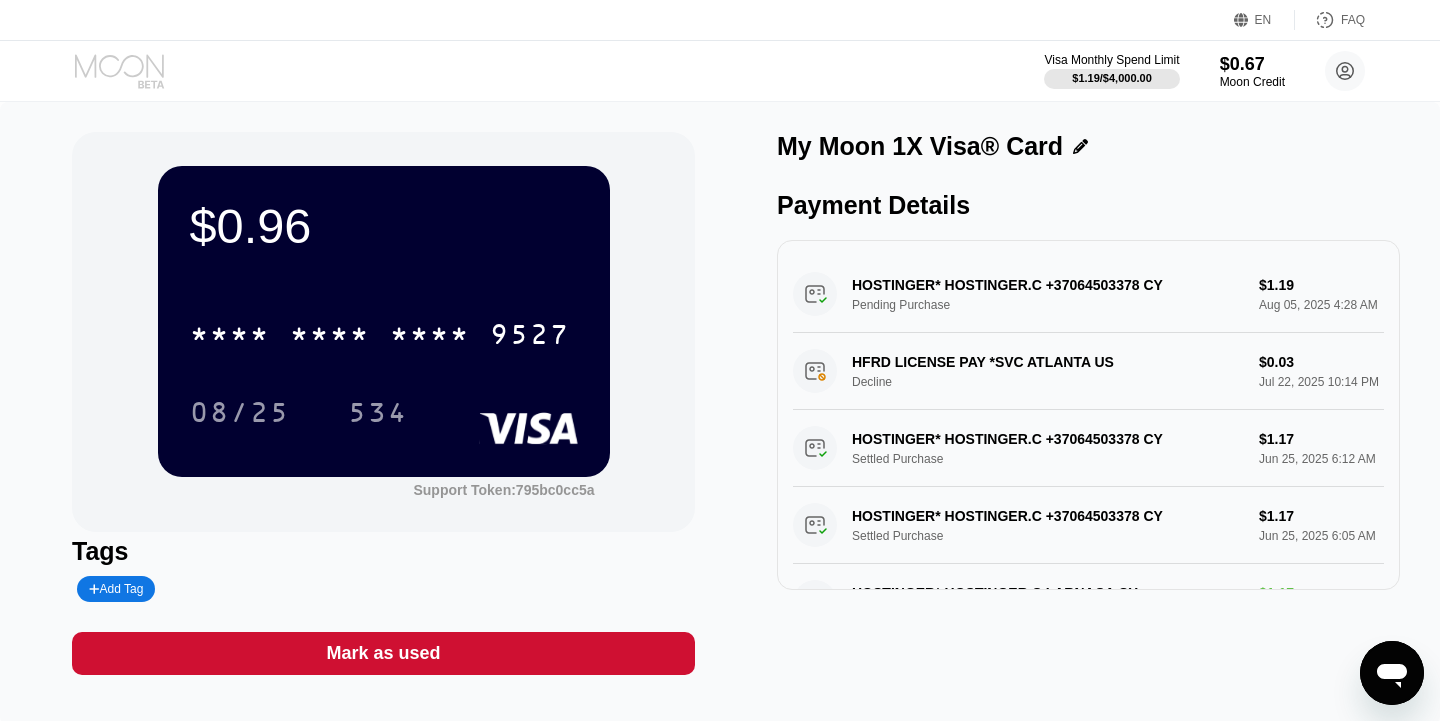 click 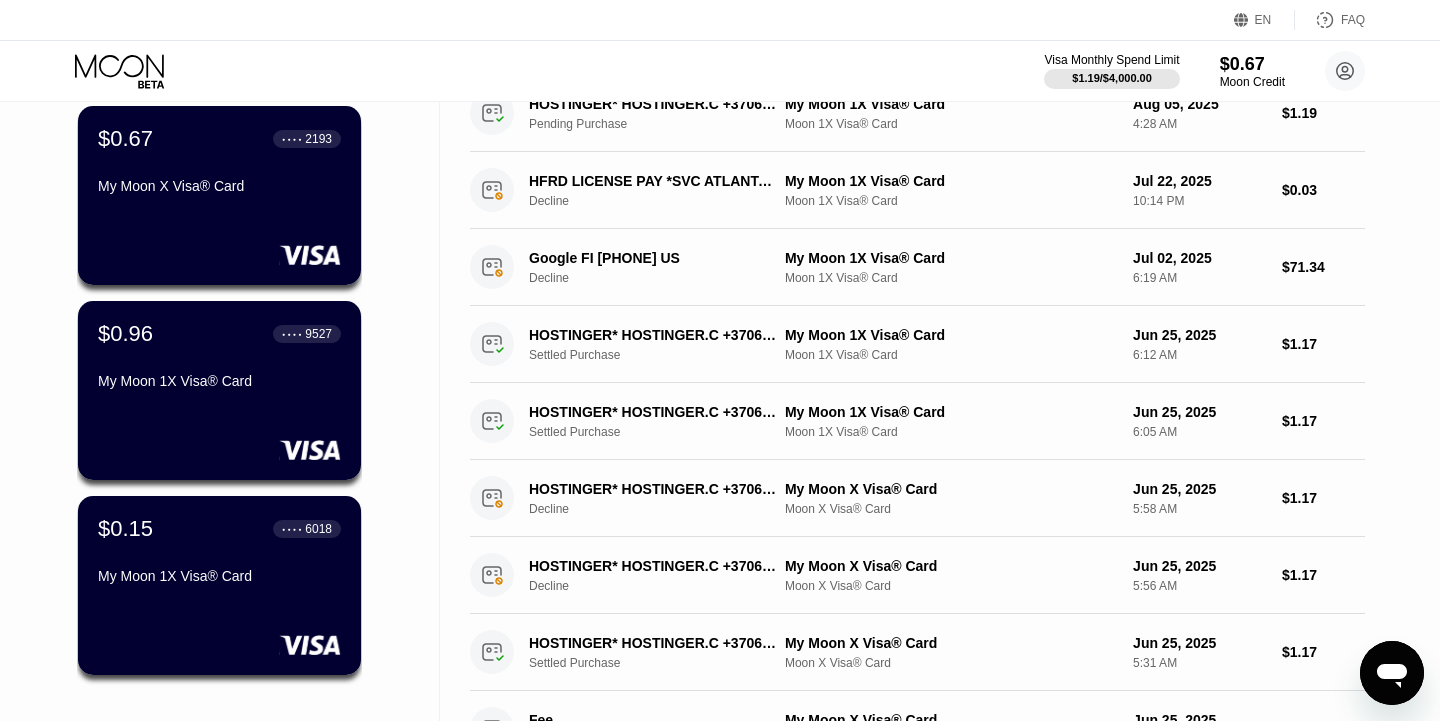 scroll, scrollTop: 173, scrollLeft: 0, axis: vertical 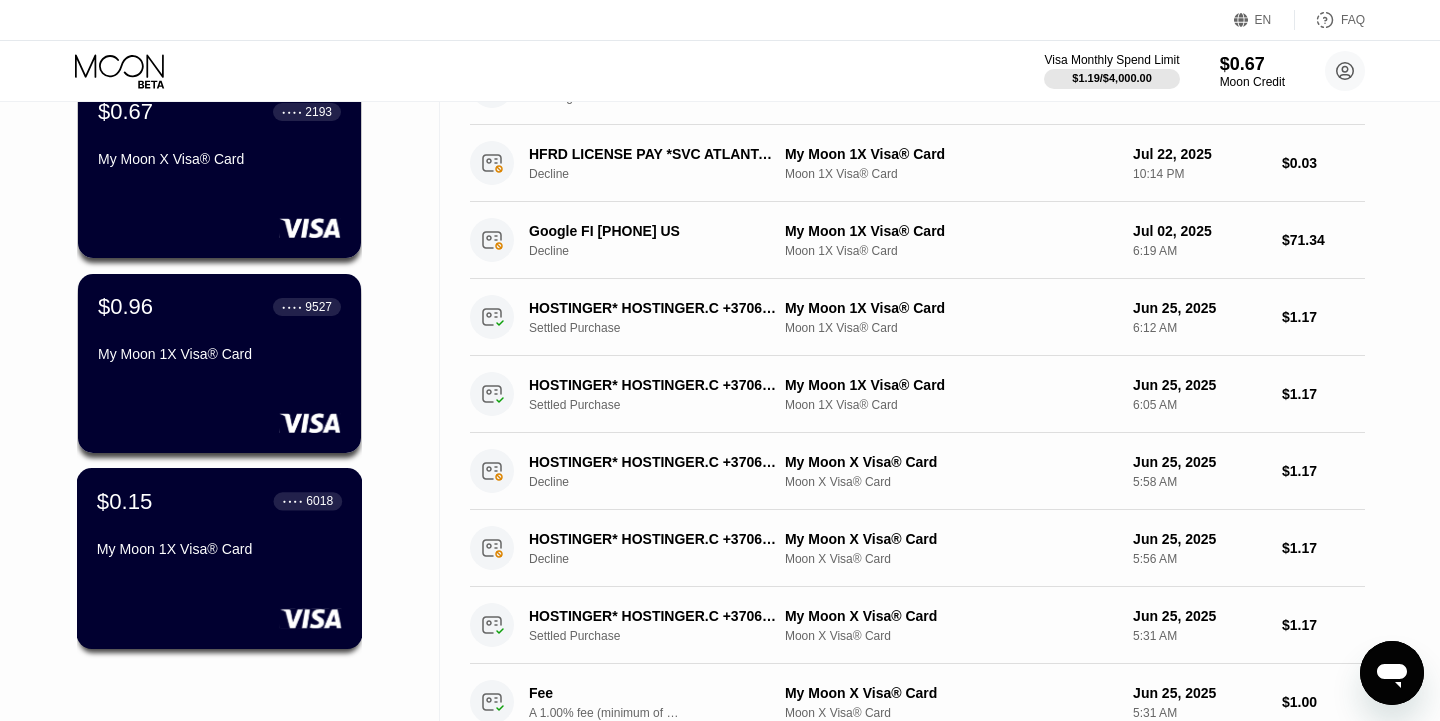 click on "$0.15 ● ● ● ● 6018" at bounding box center (219, 501) 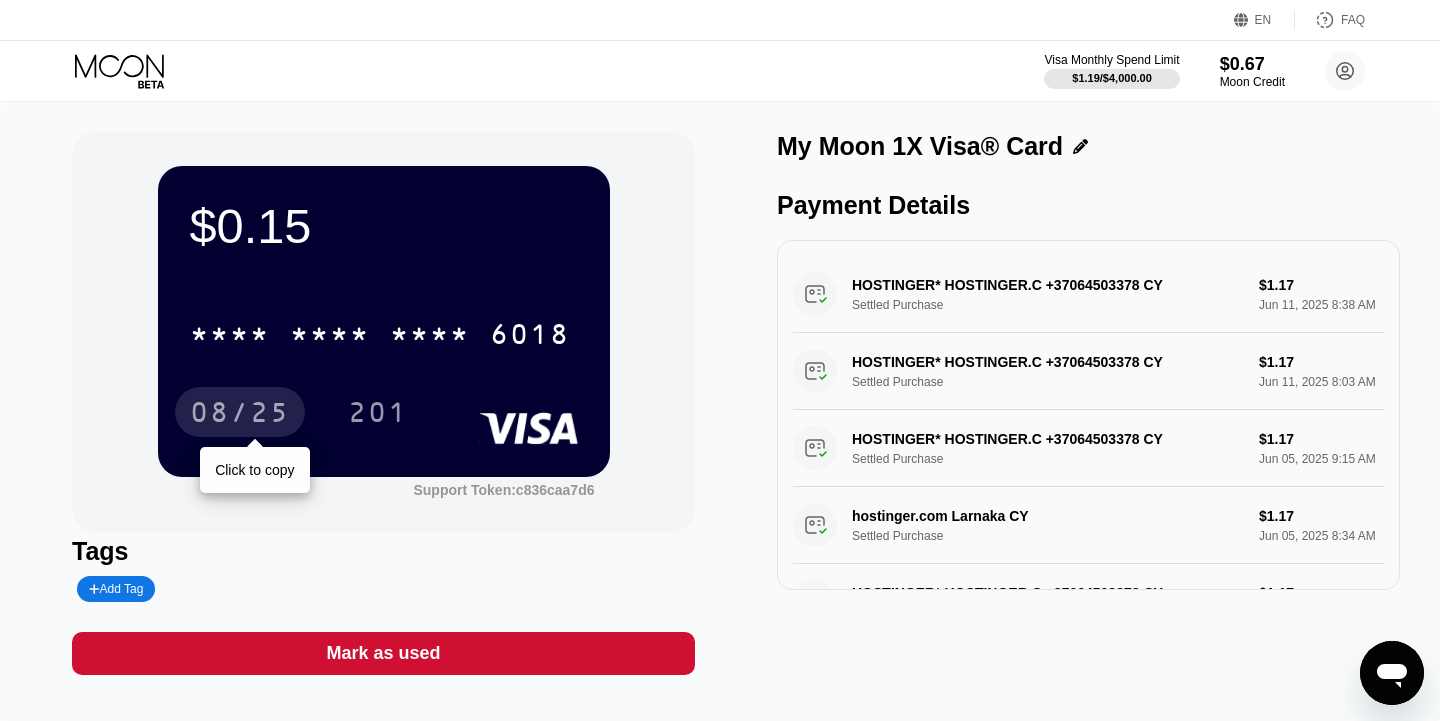 scroll, scrollTop: 0, scrollLeft: 0, axis: both 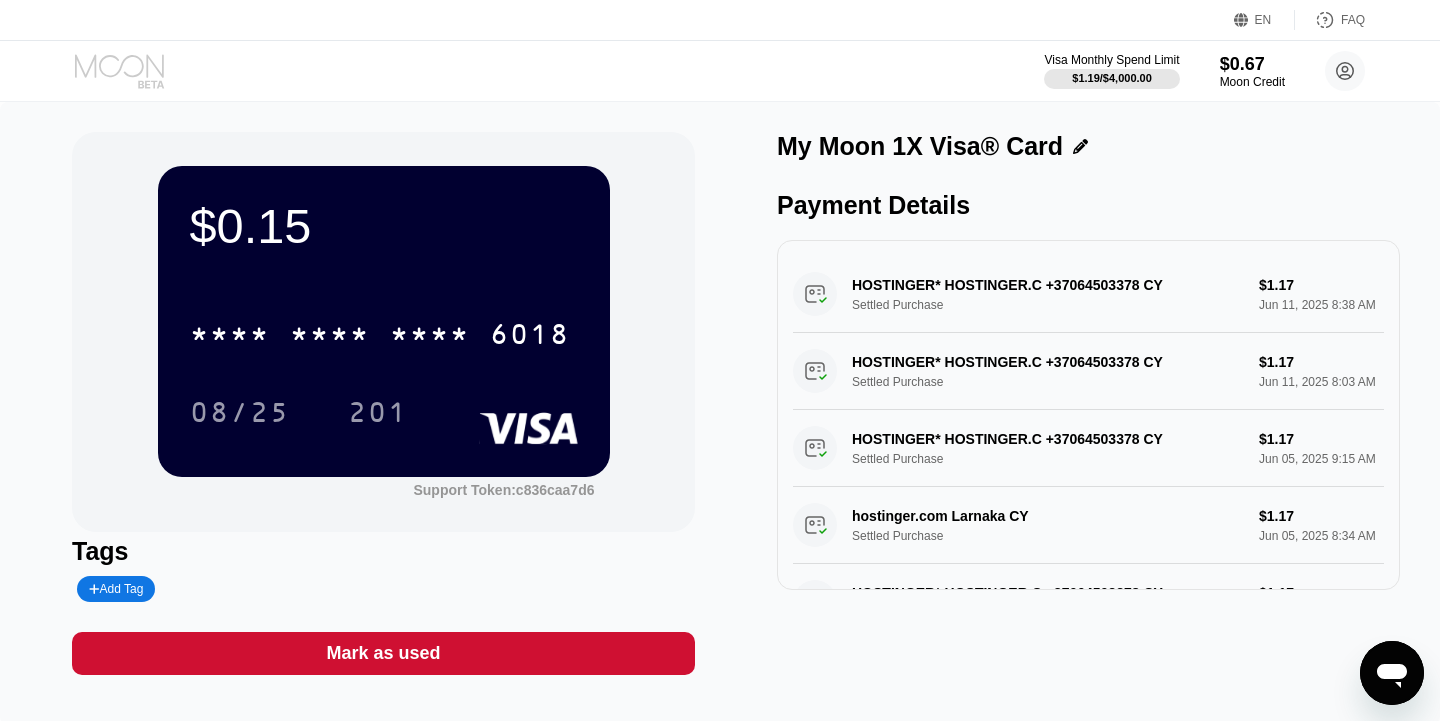 click 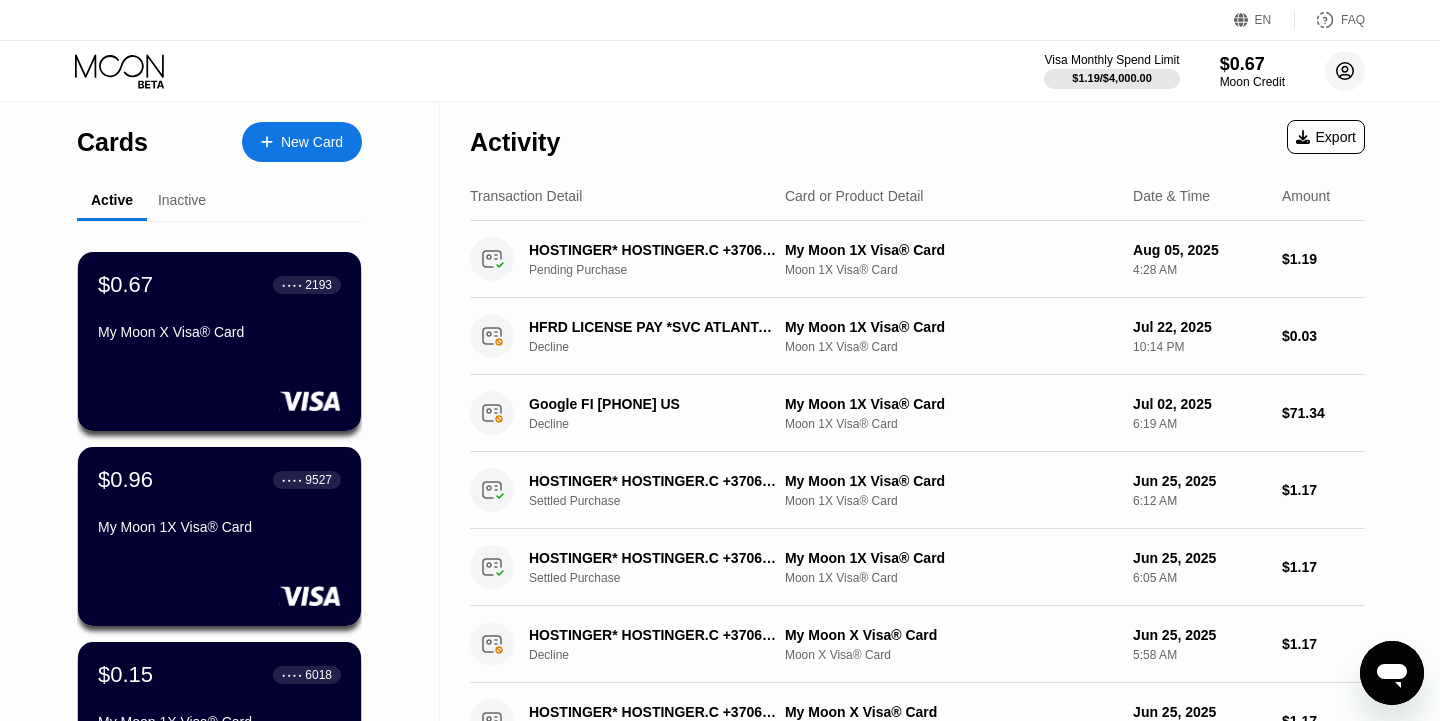 click 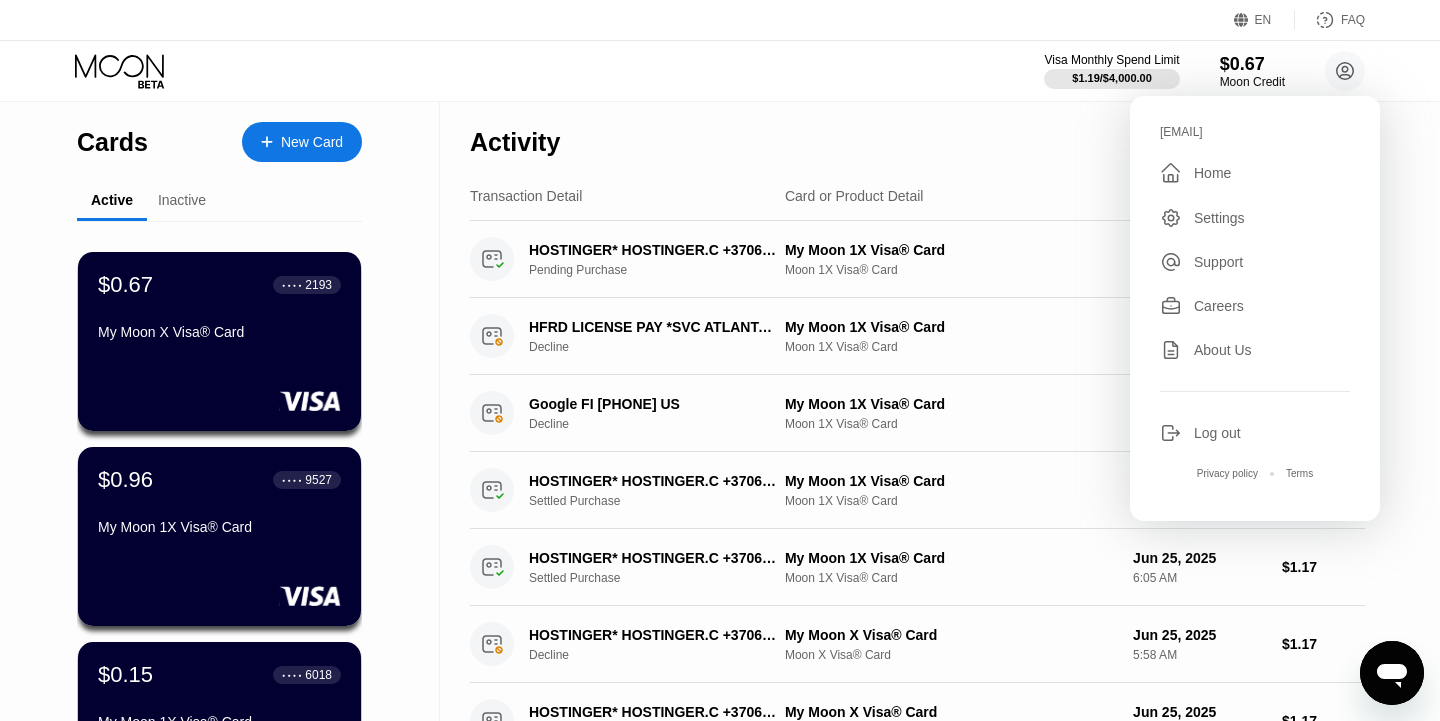 click on "Visa Monthly Spend Limit $1.19 / $4,000.00 $0.67 Moon Credit [EMAIL]  Home Settings Support Careers About Us Log out Privacy policy Terms" at bounding box center [720, 71] 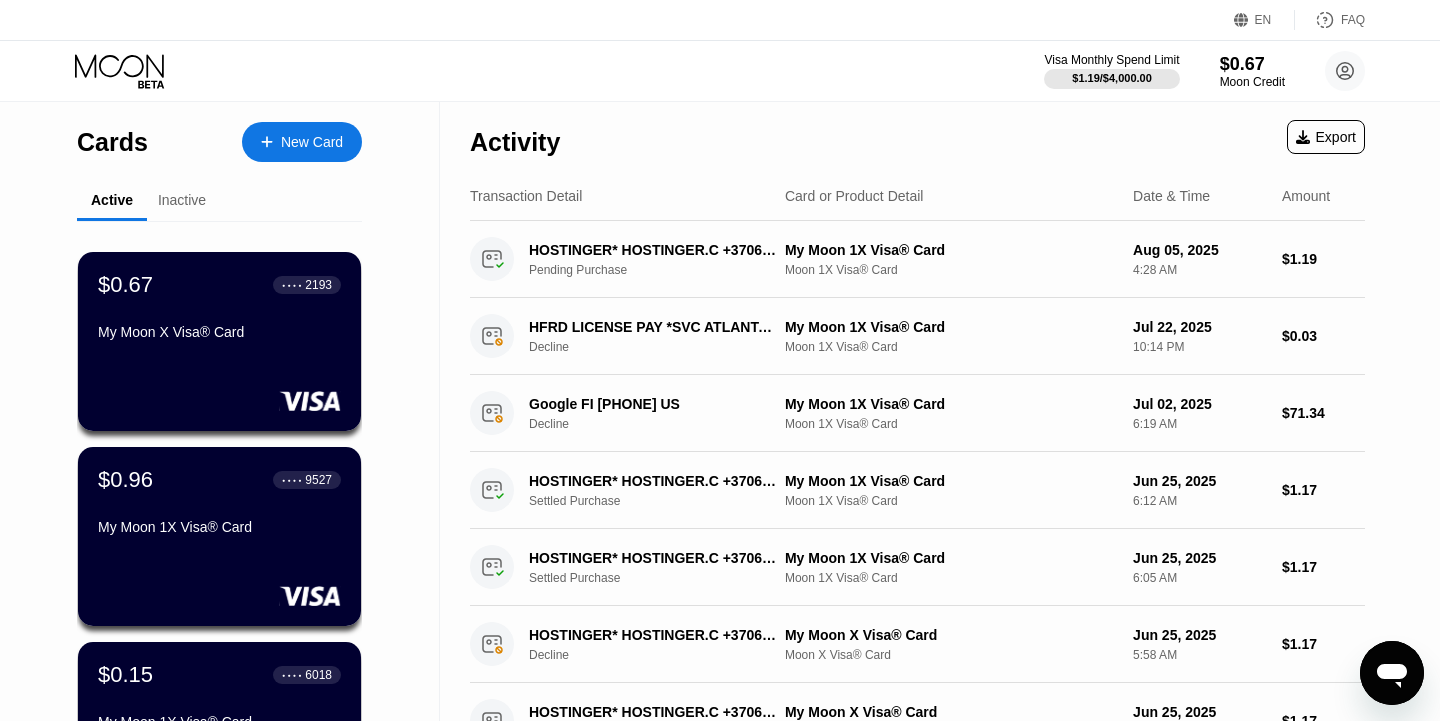 click on "Inactive" at bounding box center [182, 200] 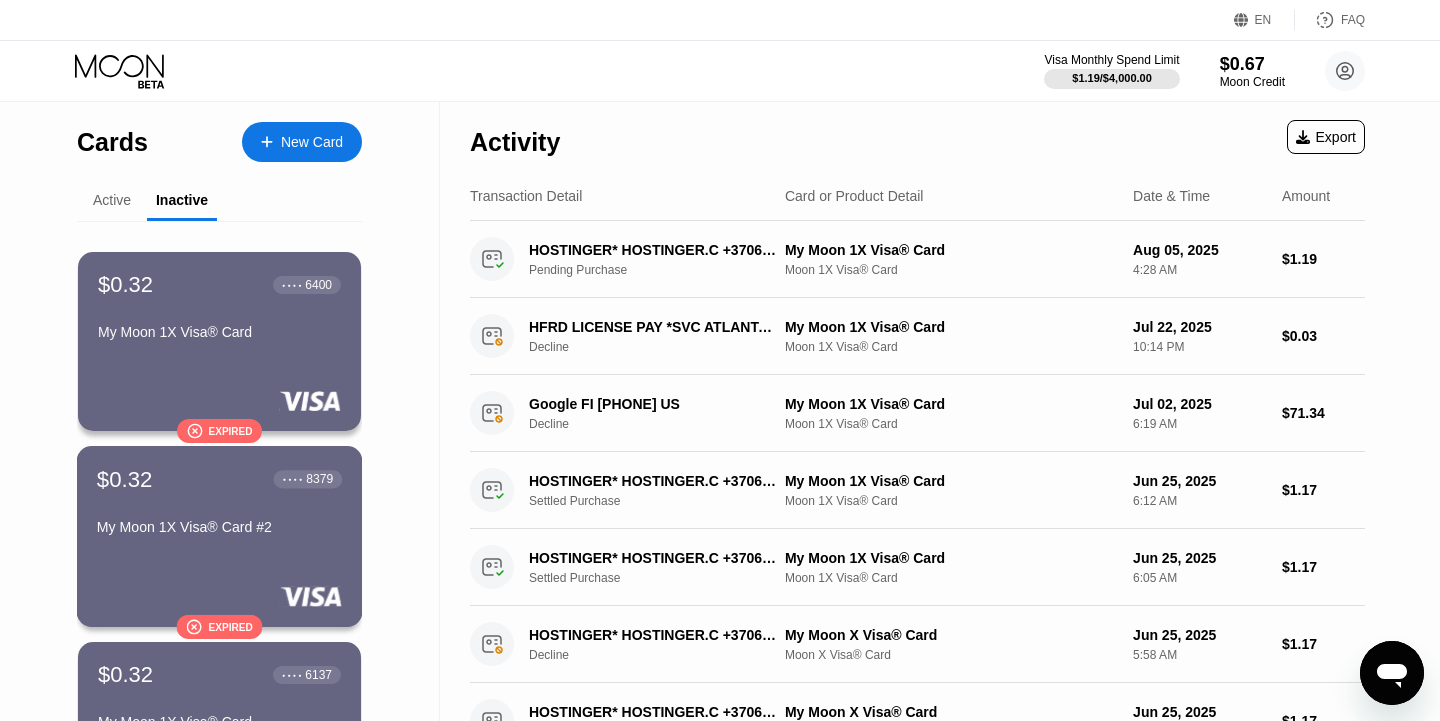 scroll, scrollTop: 0, scrollLeft: 0, axis: both 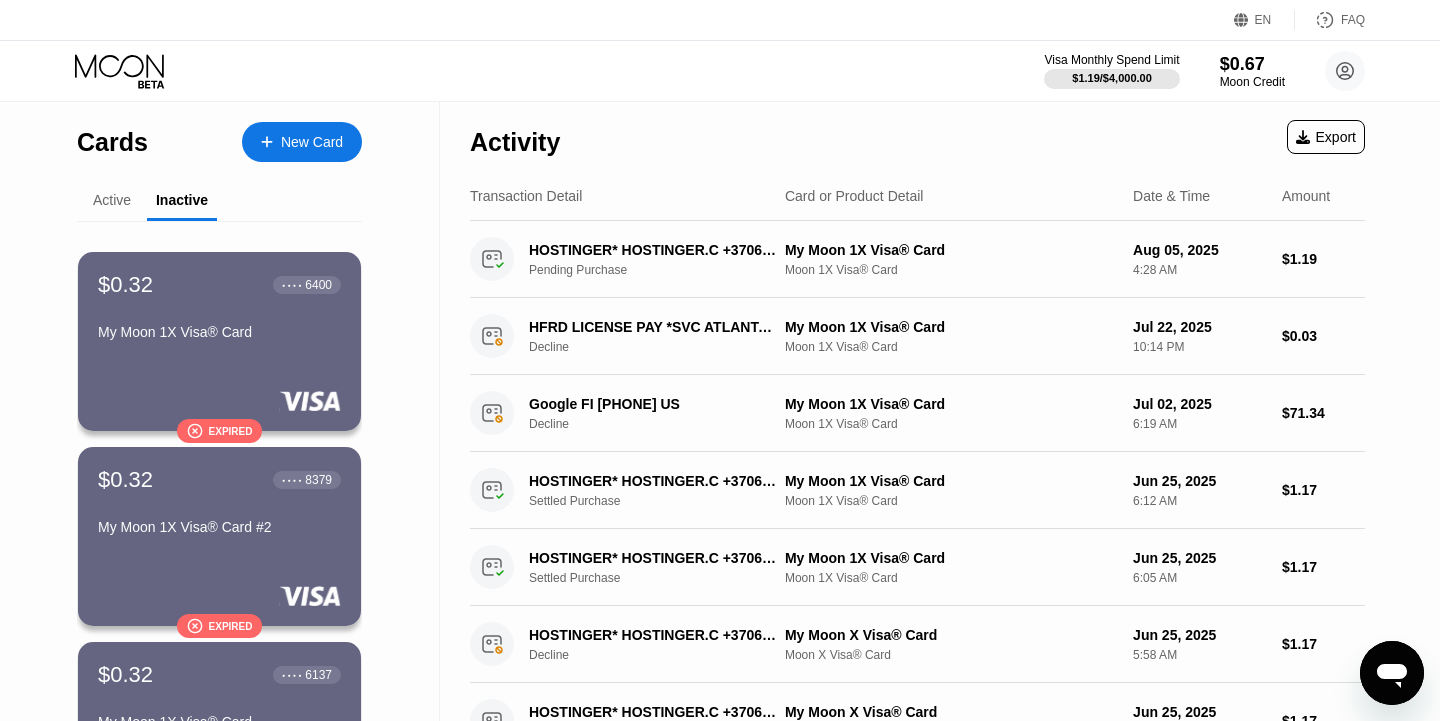 click on "Active" at bounding box center (112, 200) 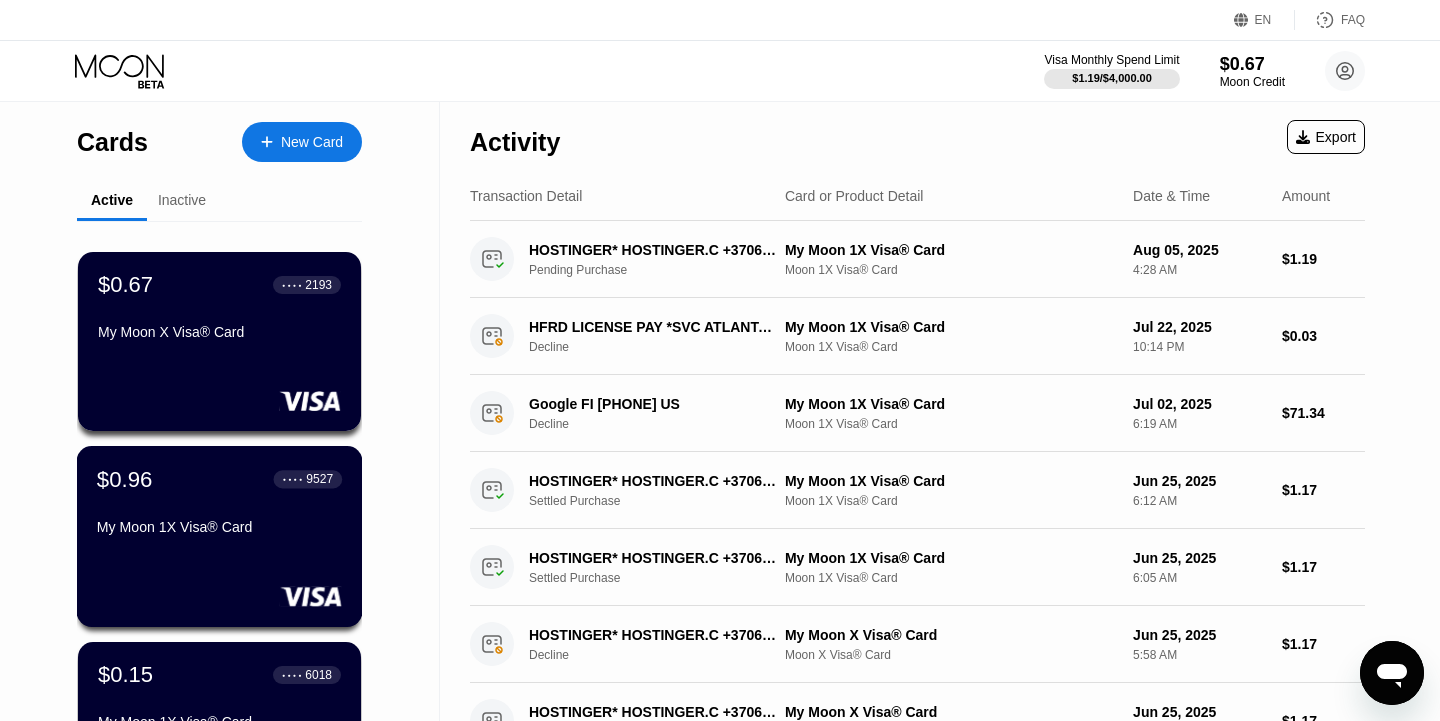 scroll, scrollTop: 57, scrollLeft: 0, axis: vertical 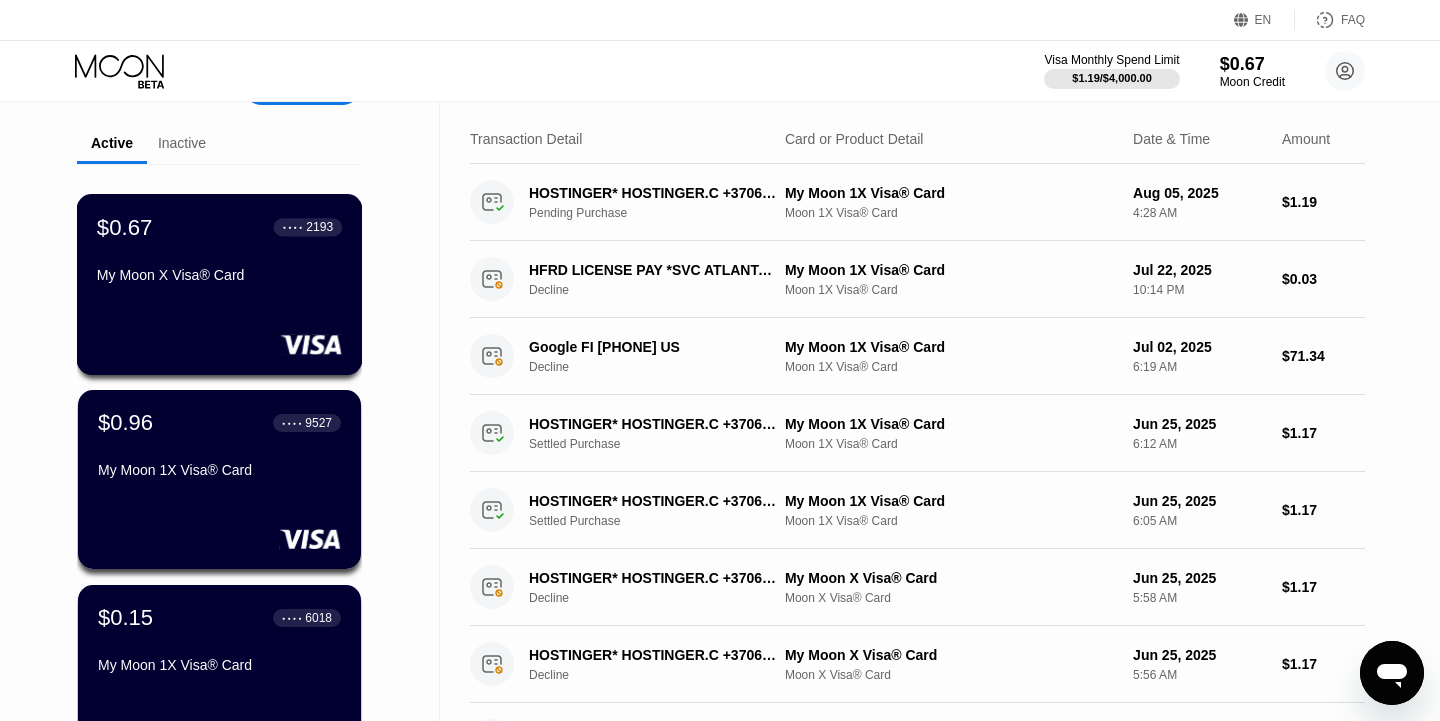 click at bounding box center (219, 344) 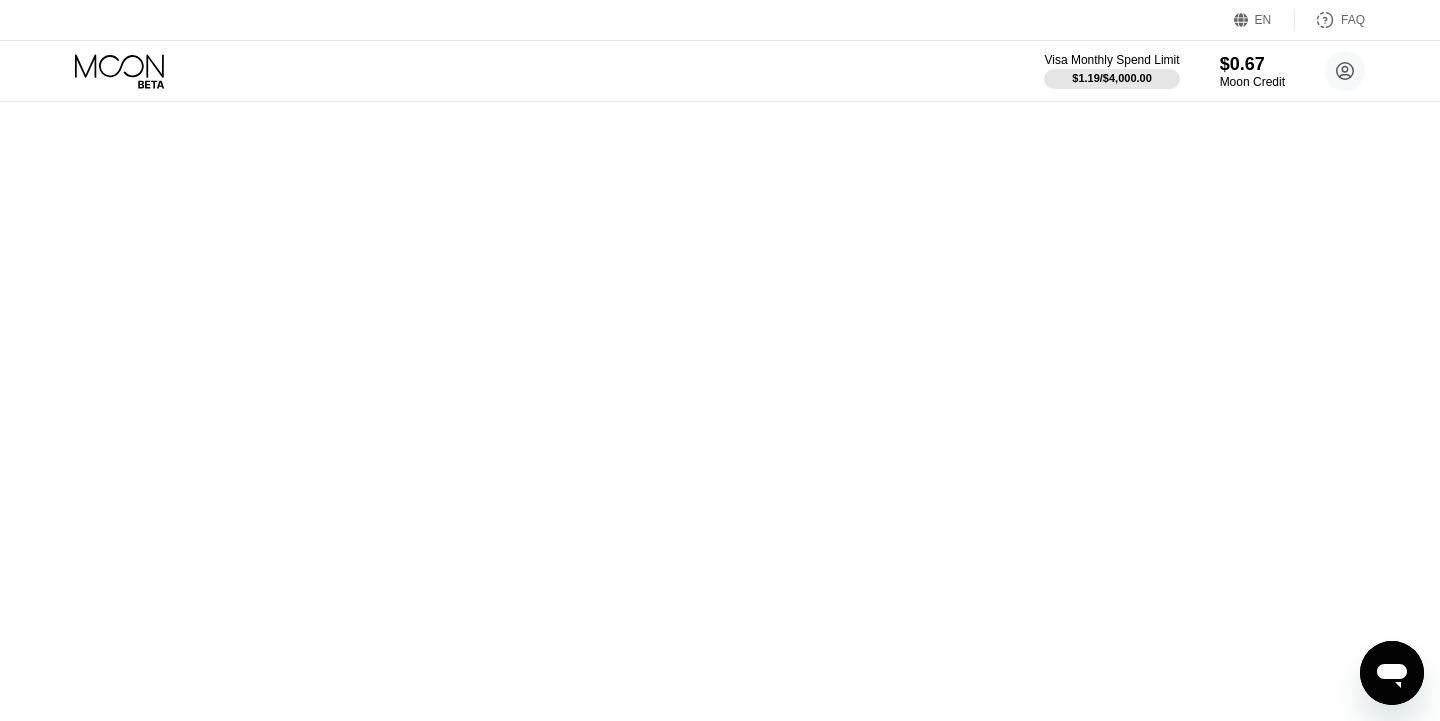 scroll, scrollTop: 0, scrollLeft: 0, axis: both 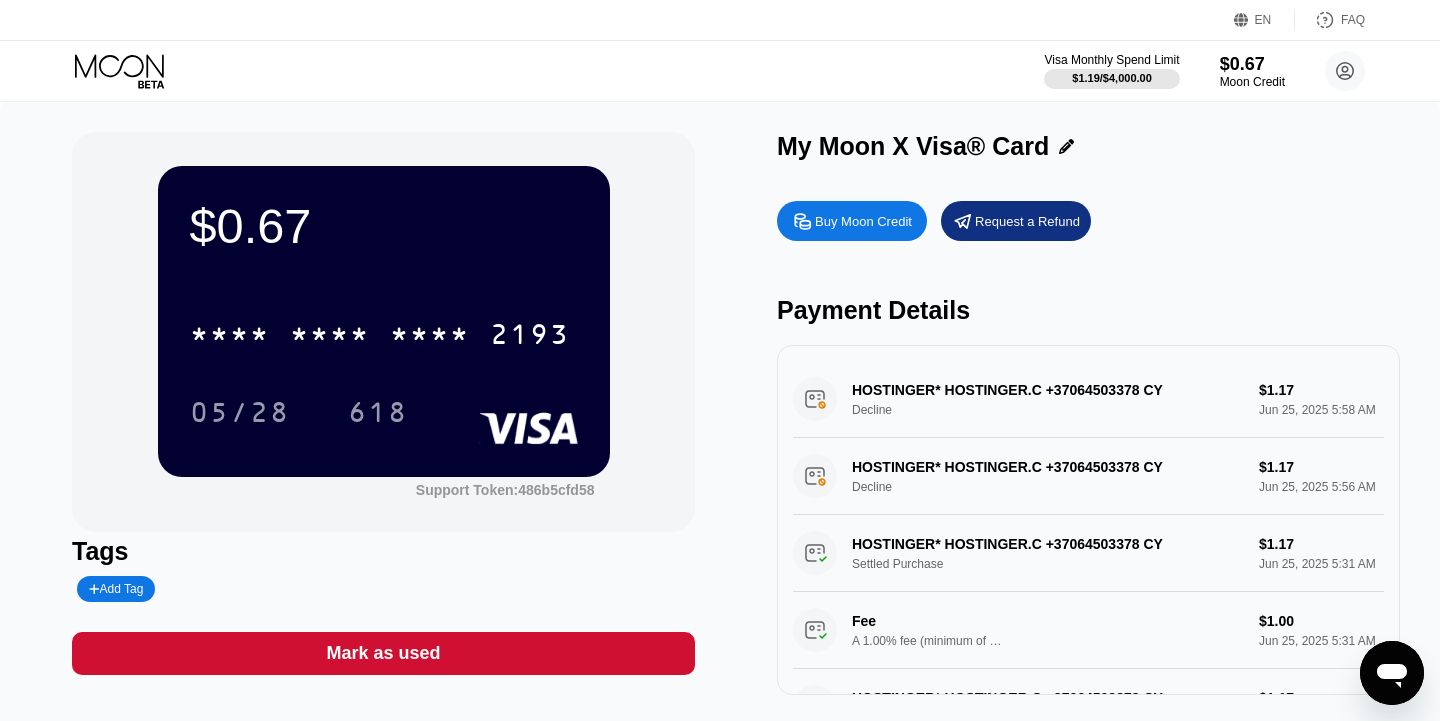 click 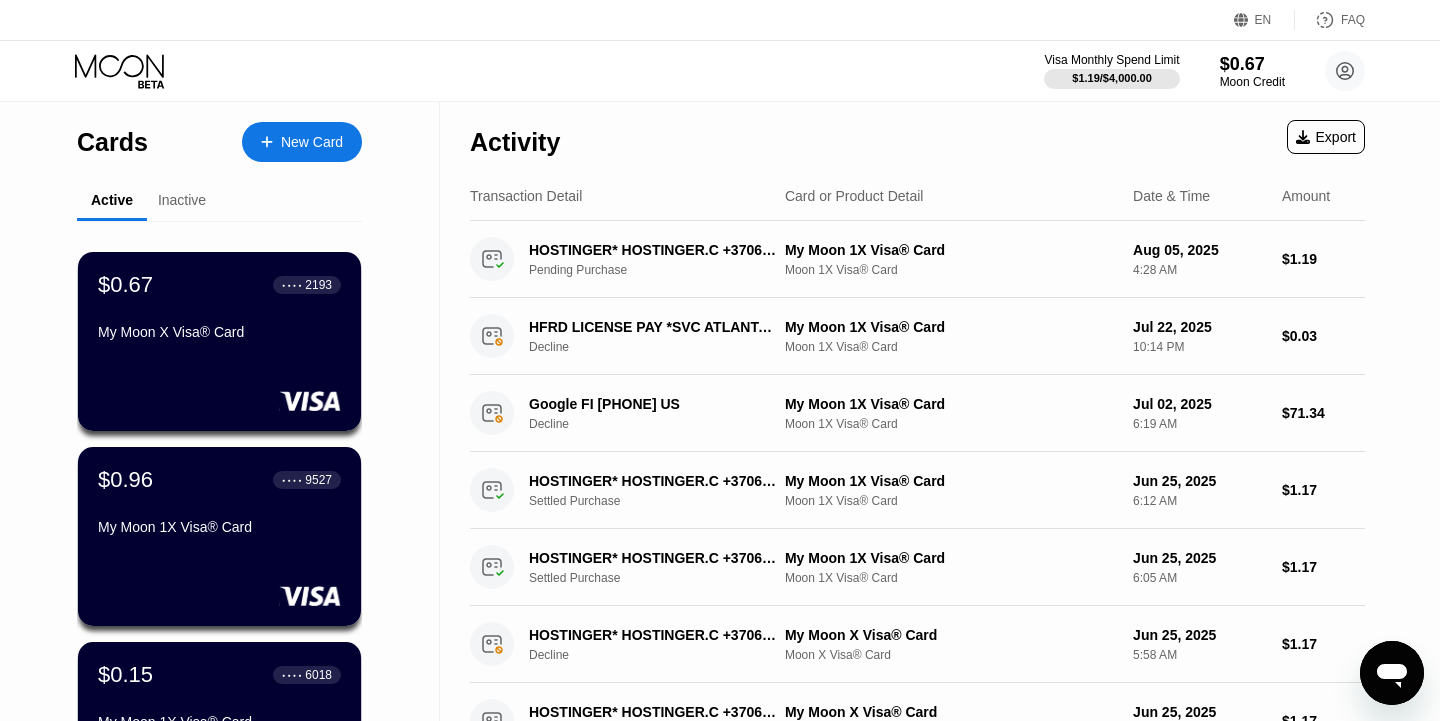 click on "$0.96 ● ● ● ● 9527" at bounding box center (219, 480) 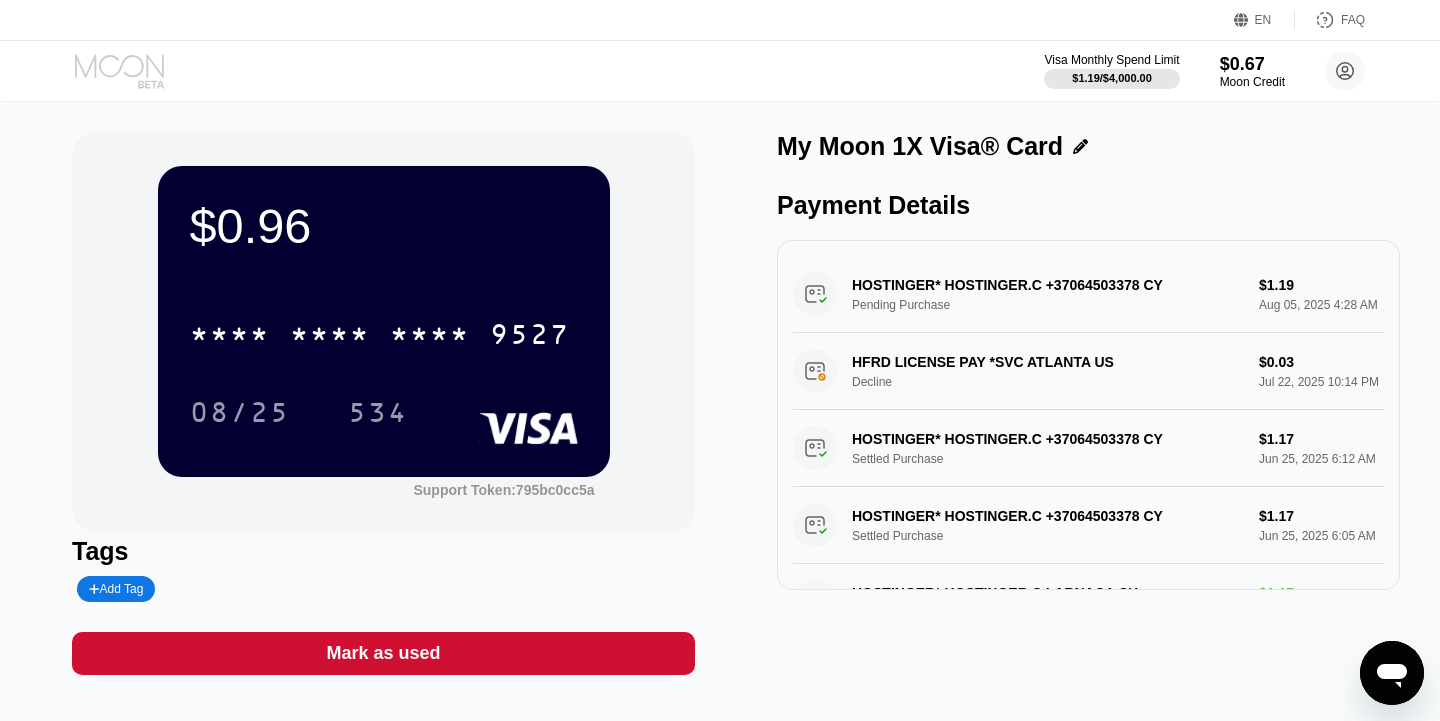click 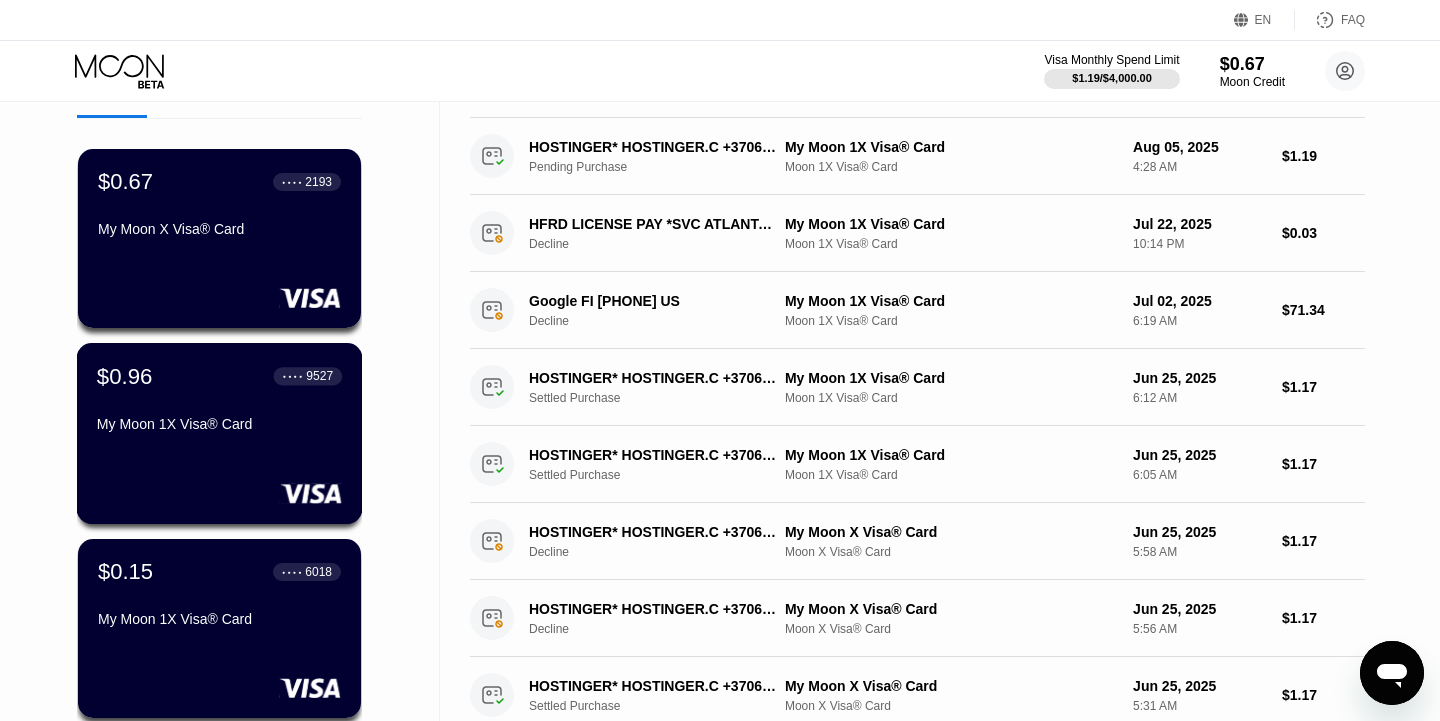 scroll, scrollTop: 127, scrollLeft: 0, axis: vertical 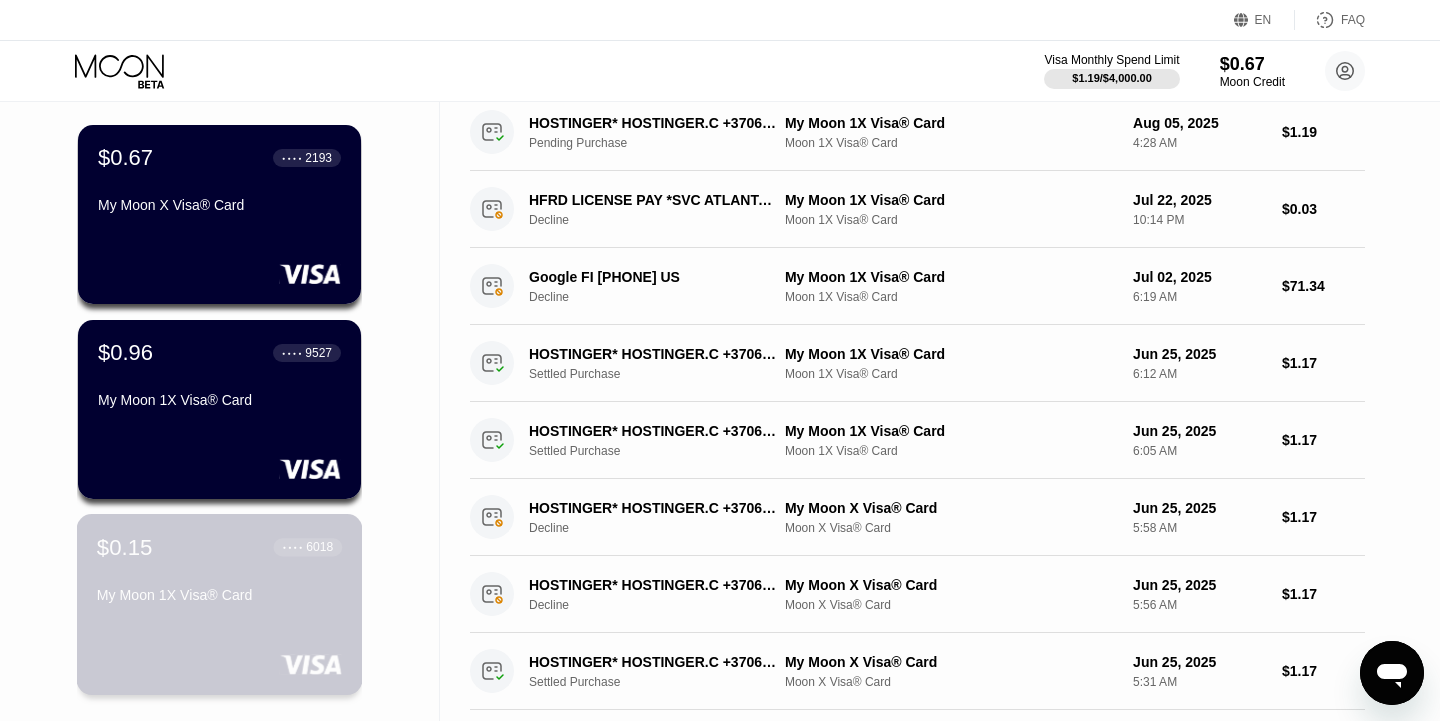 click on "$0.15 ● ● ● ● [CARD] My Moon 1X Visa® Card" at bounding box center (219, 572) 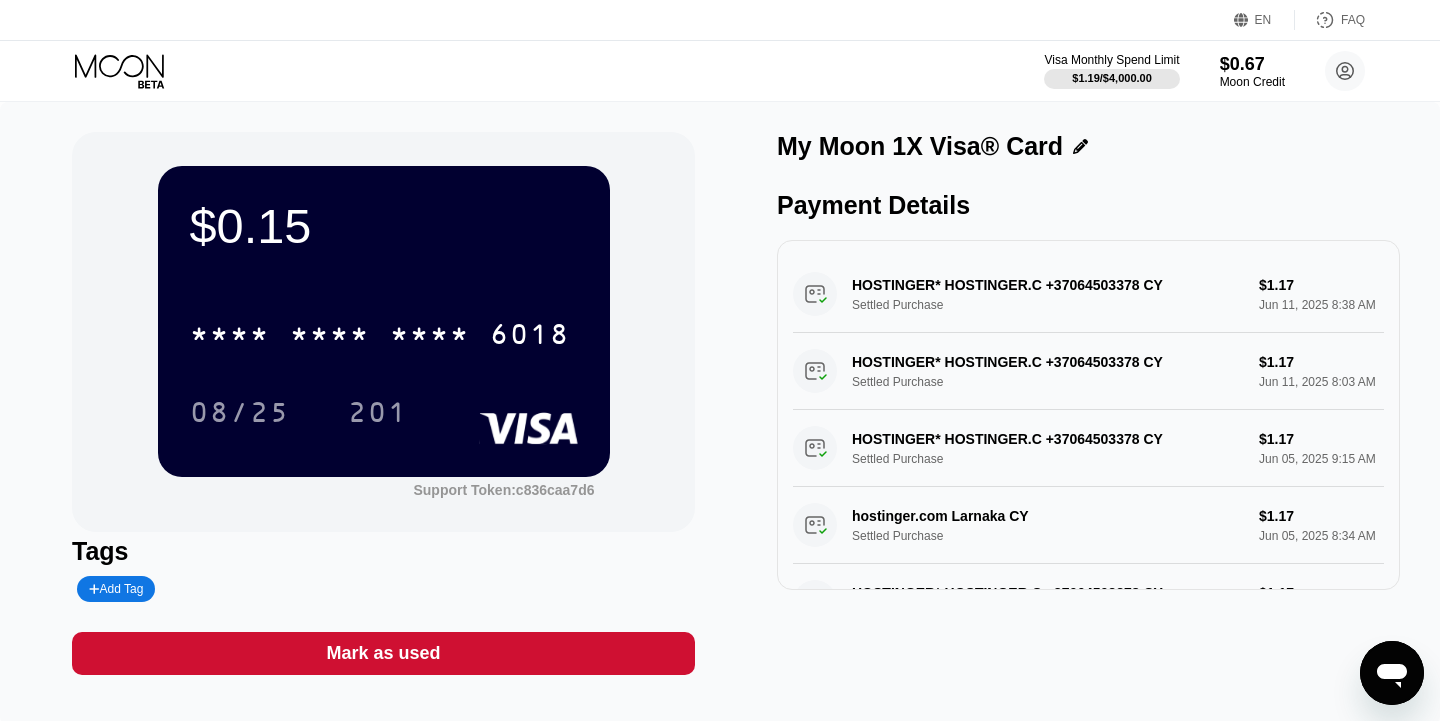 scroll, scrollTop: 0, scrollLeft: 0, axis: both 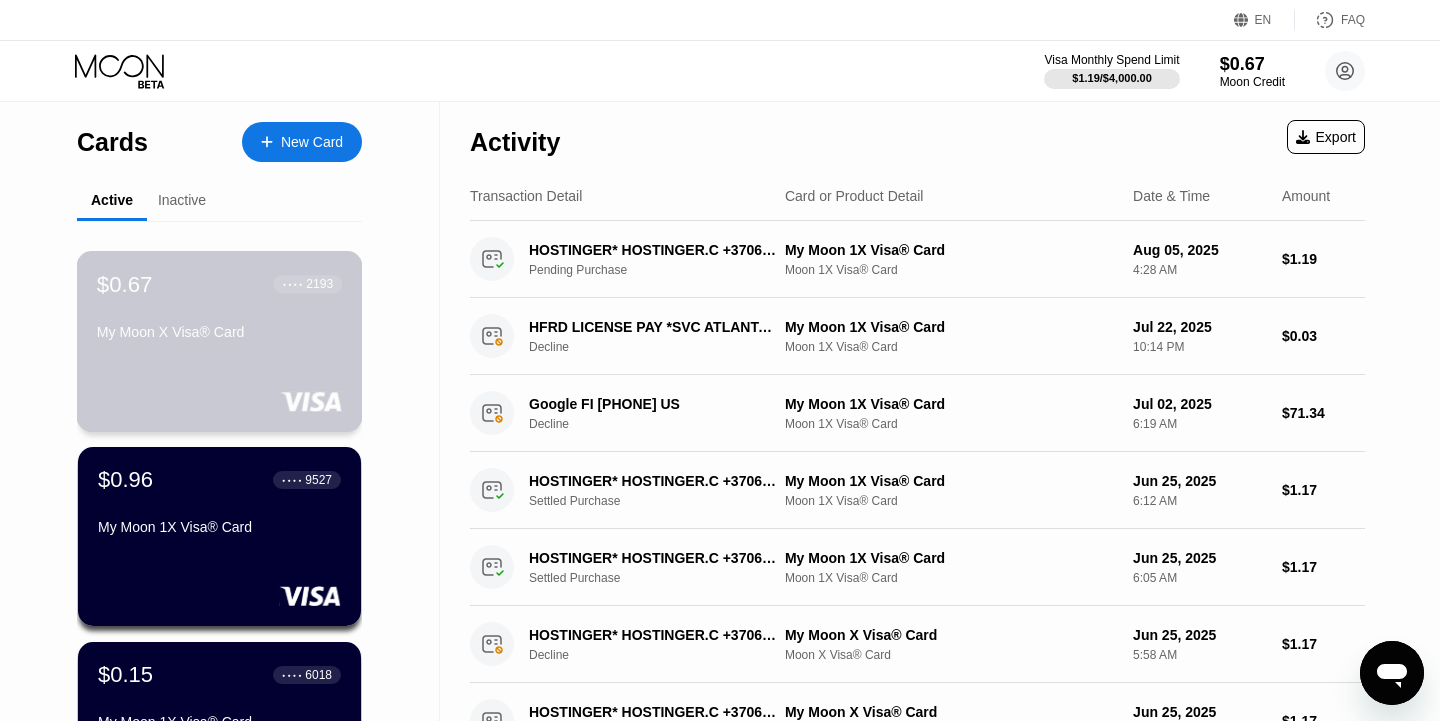 click on "$0.67 ● ● ● ● 2193" at bounding box center [219, 284] 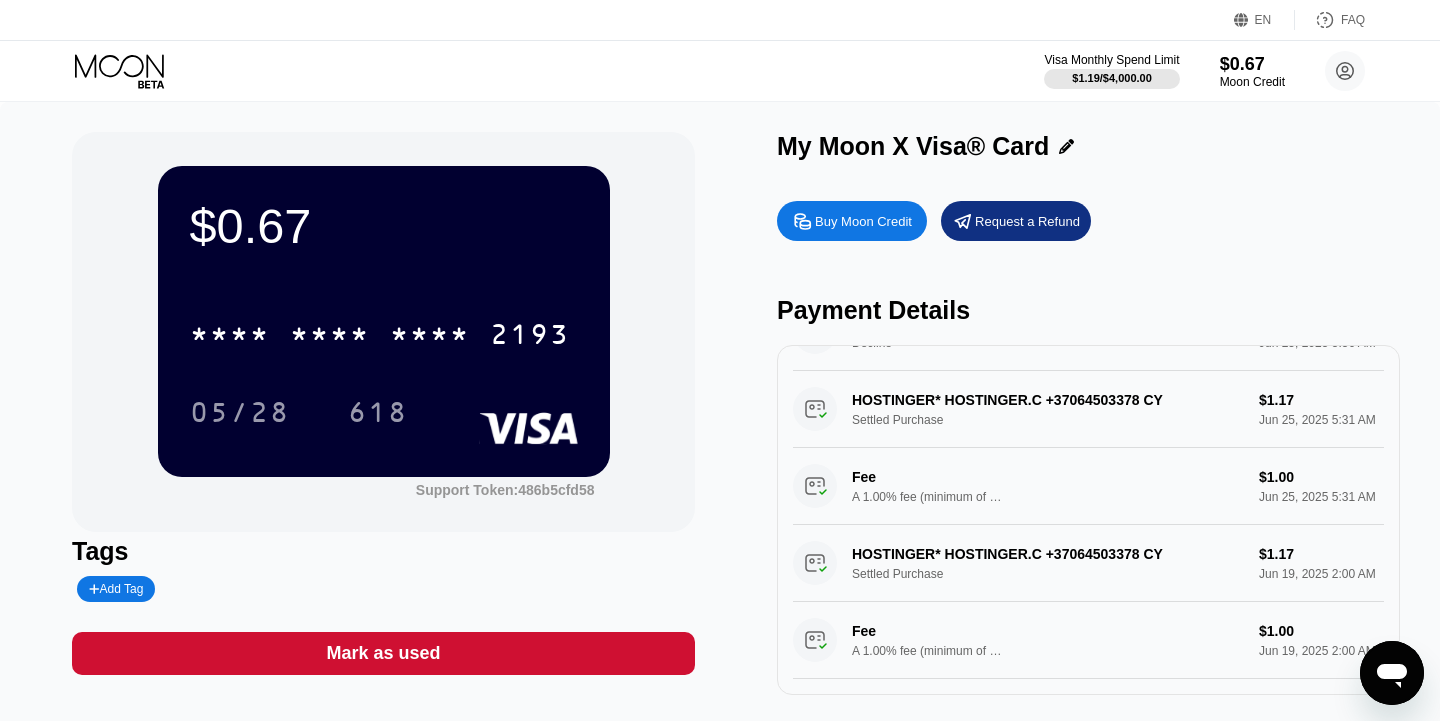 scroll, scrollTop: 160, scrollLeft: 0, axis: vertical 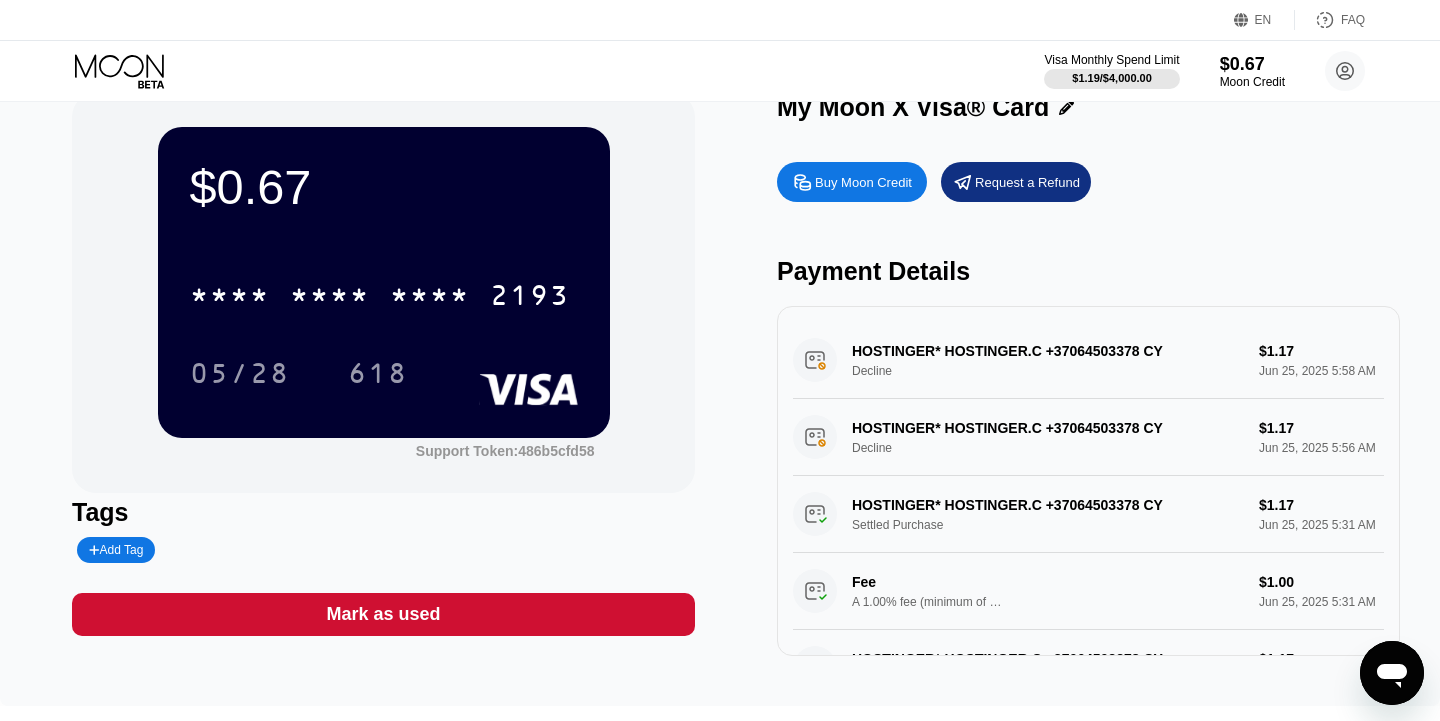 click on "Buy Moon Credit" at bounding box center [863, 182] 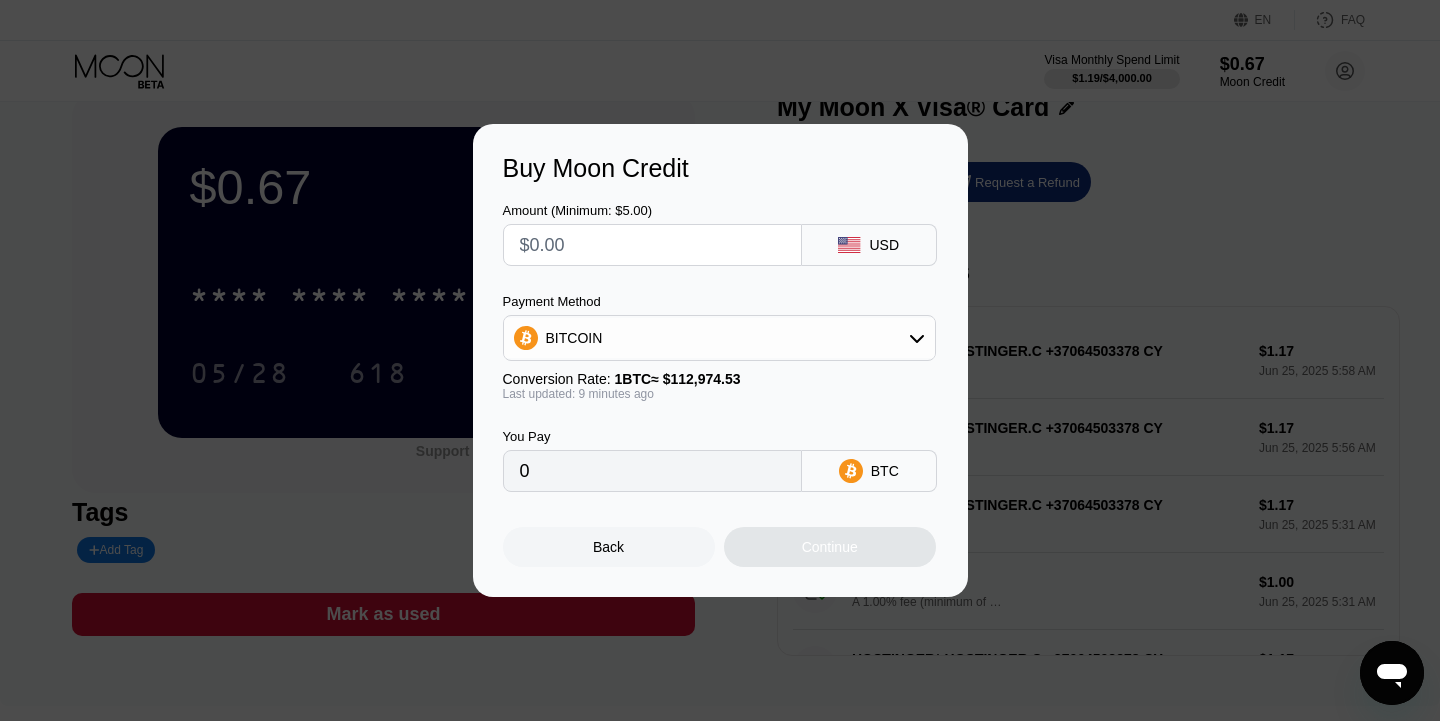 click at bounding box center (652, 245) 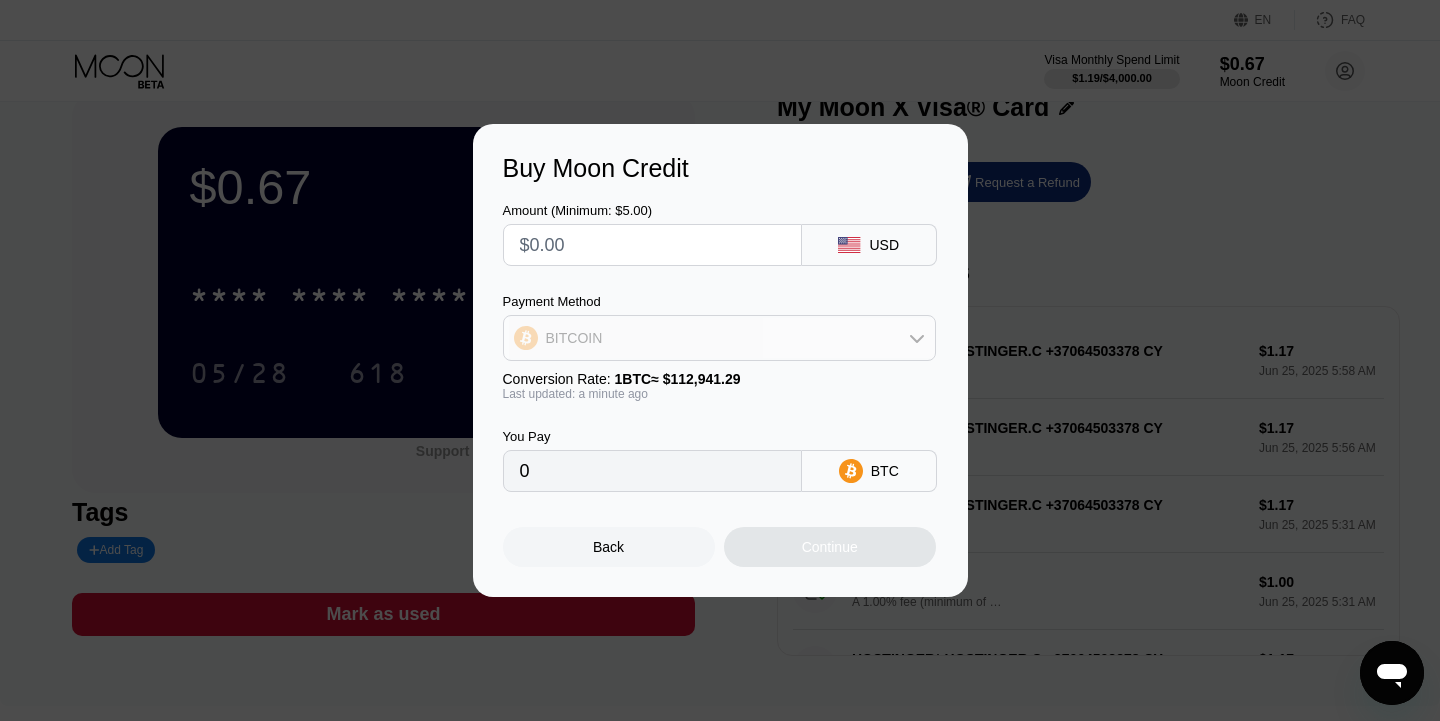 click on "BITCOIN" at bounding box center (719, 338) 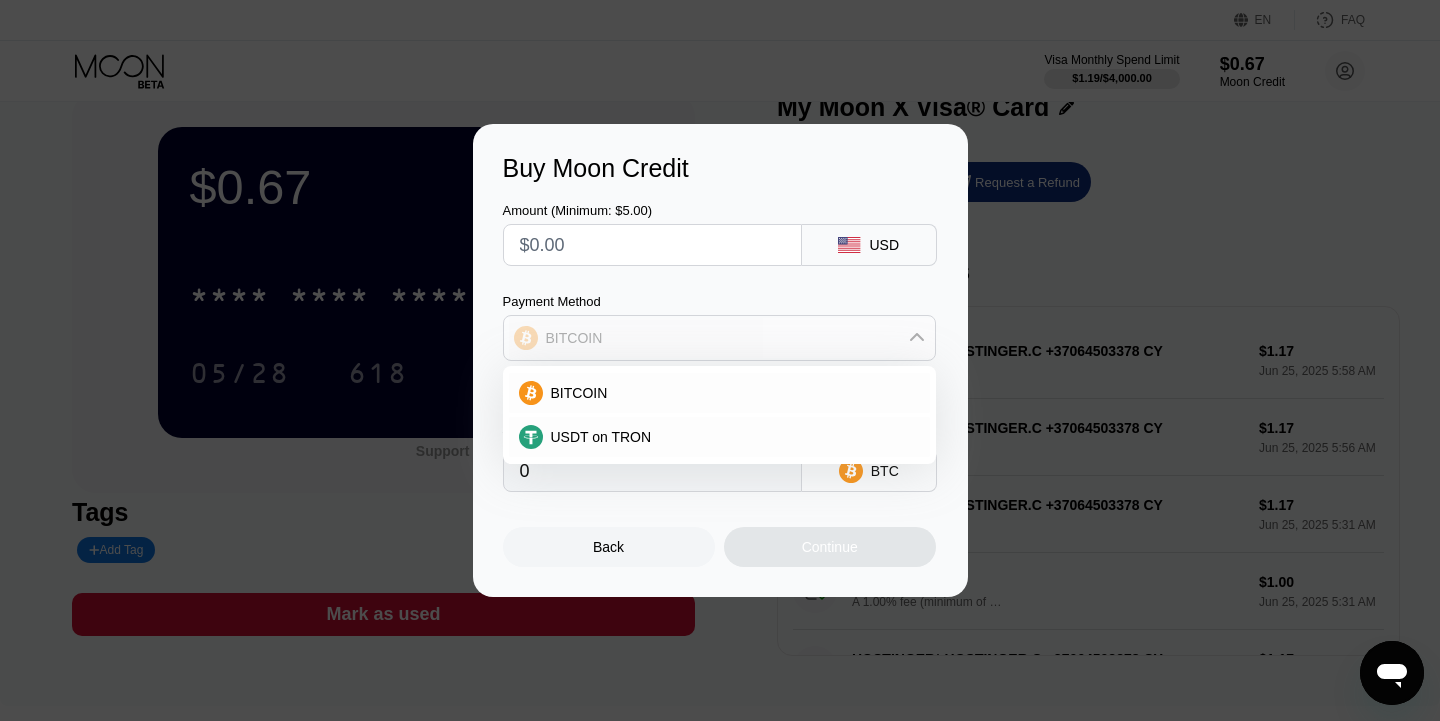 click on "BITCOIN" at bounding box center [719, 338] 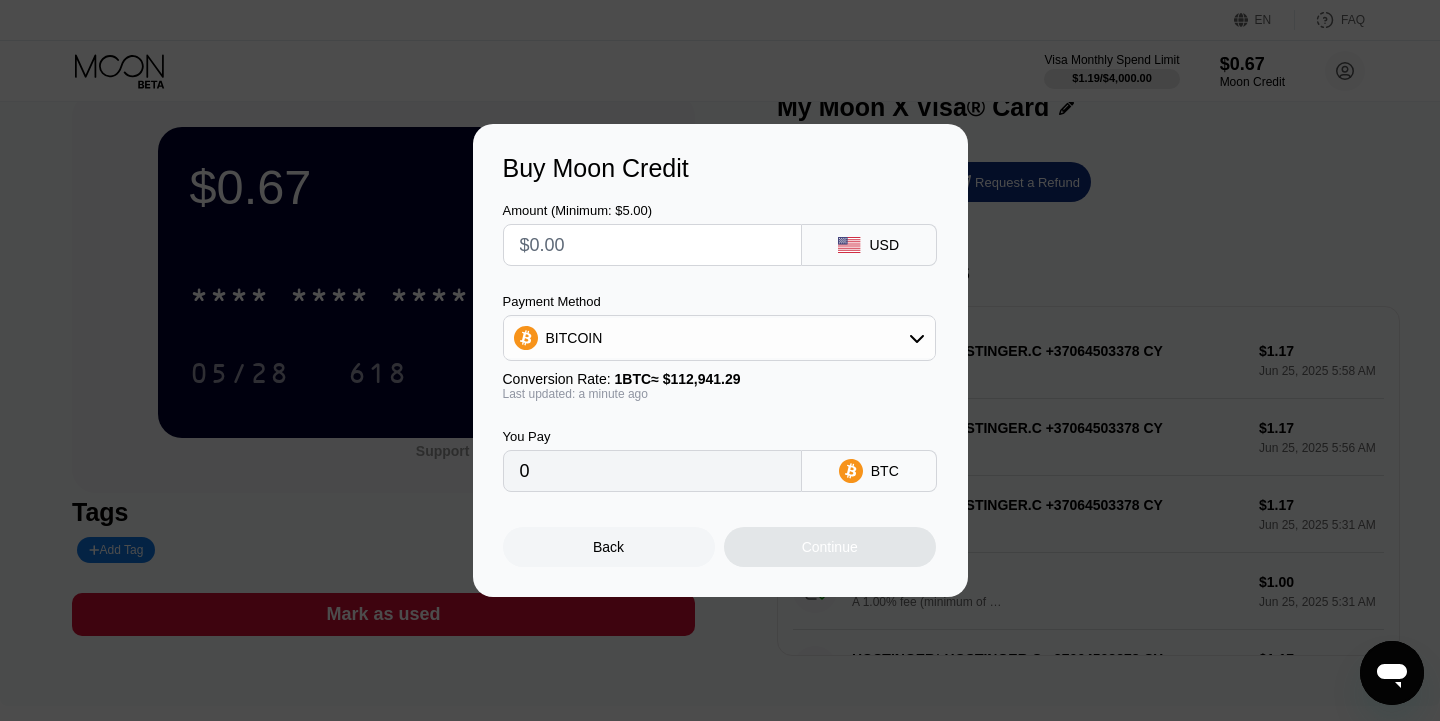 click on "Buy Moon Credit Amount (Minimum: $5.00) USD Payment Method BITCOIN Conversion Rate:   1  BTC  ≈   $112,941.29 Last updated:   a minute ago You Pay 0 BTC Back Continue" at bounding box center [720, 360] 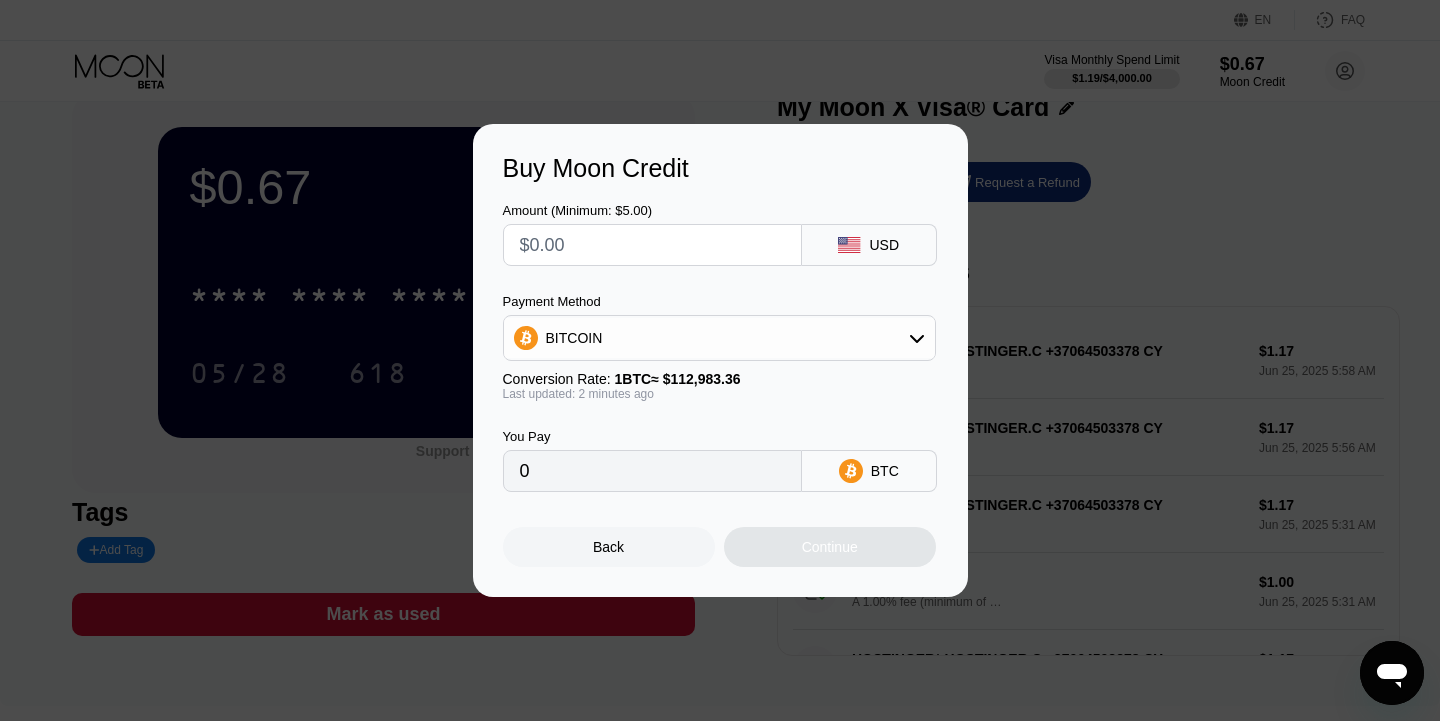 click on "Buy Moon Credit Amount (Minimum: $5.00) USD Payment Method BITCOIN Conversion Rate:   1  BTC  ≈   $112,983.36 Last updated:   2 minutes ago You Pay 0 BTC Back Continue" at bounding box center [720, 360] 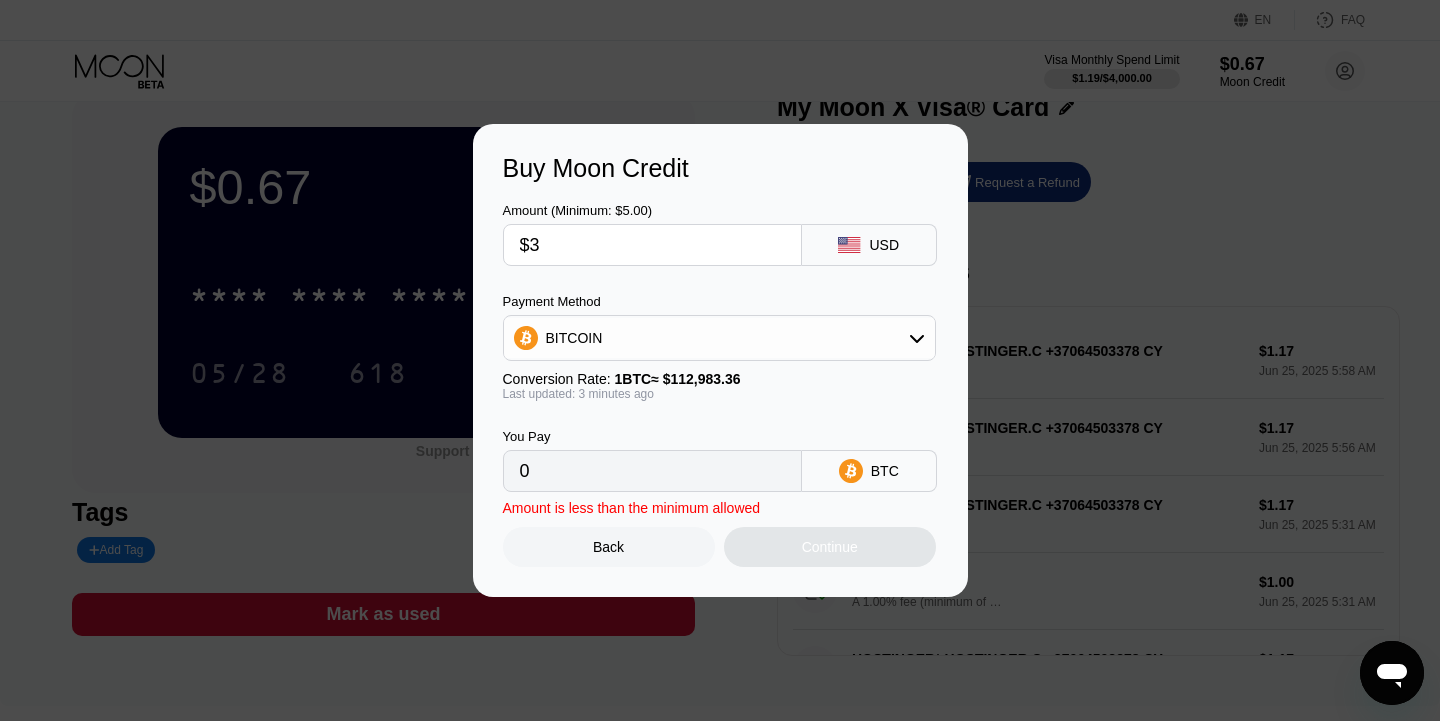 type on "$3" 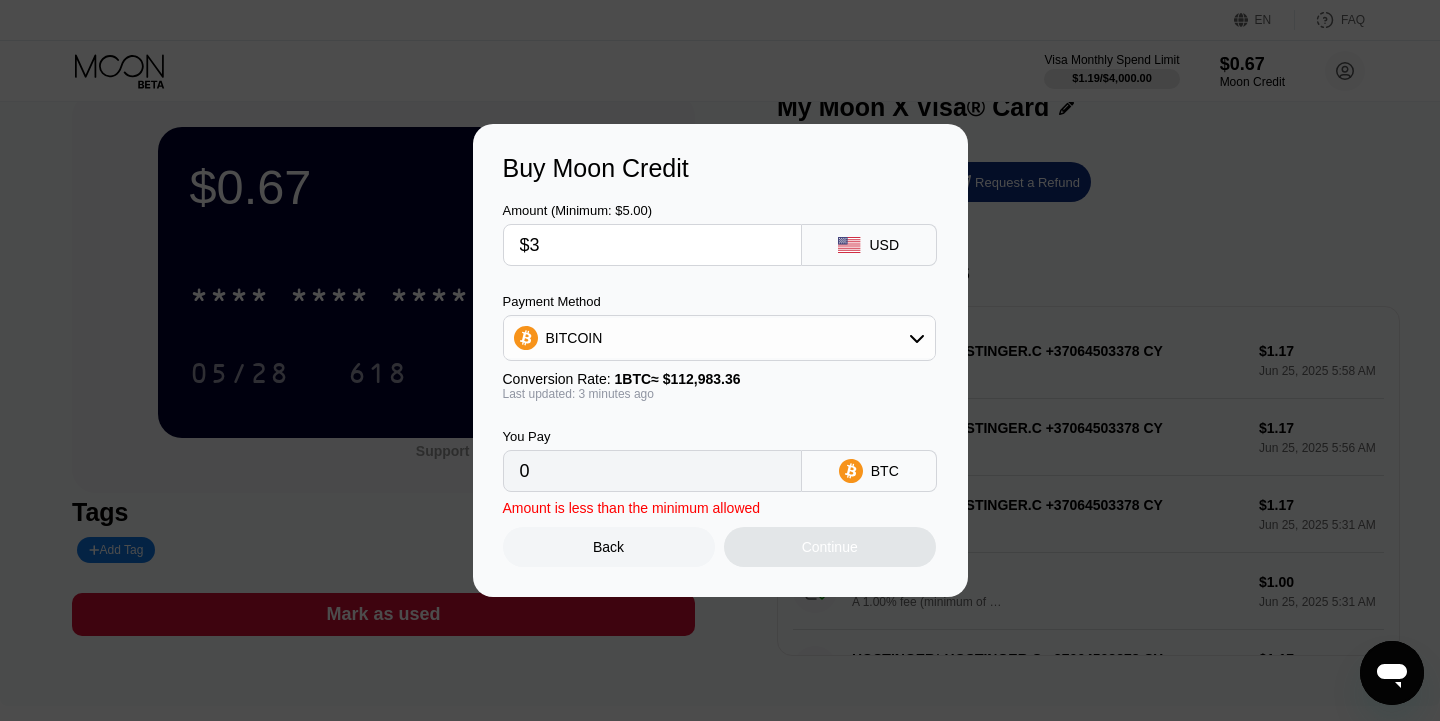 type on "0.00002656" 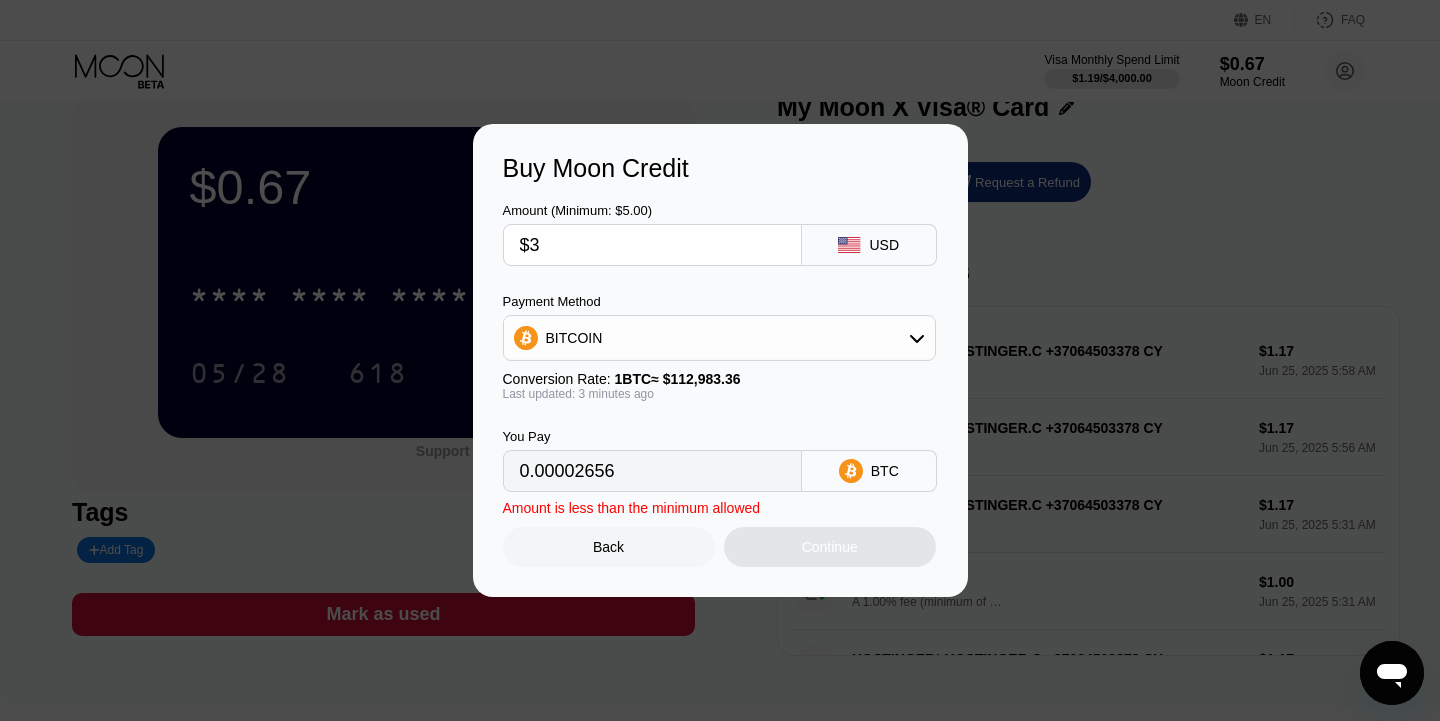type on "$37" 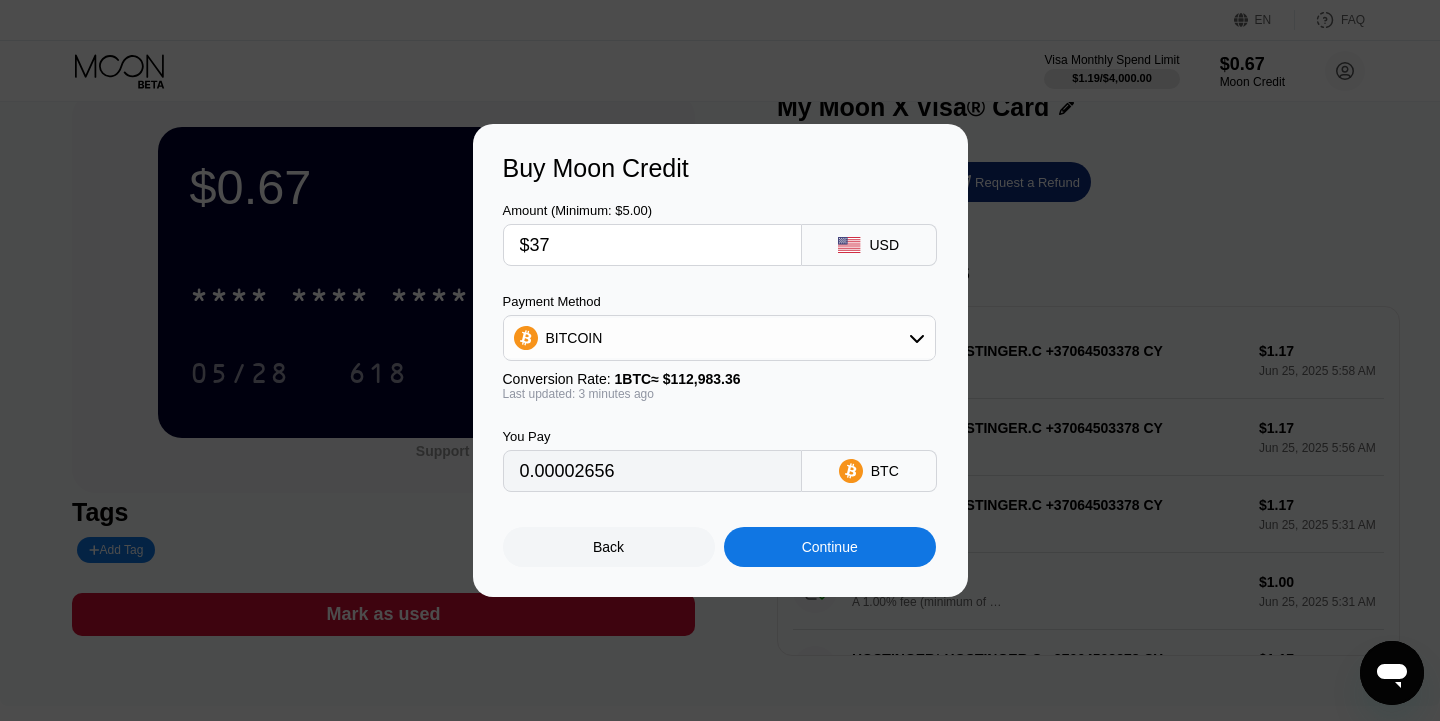 type on "0.00032749" 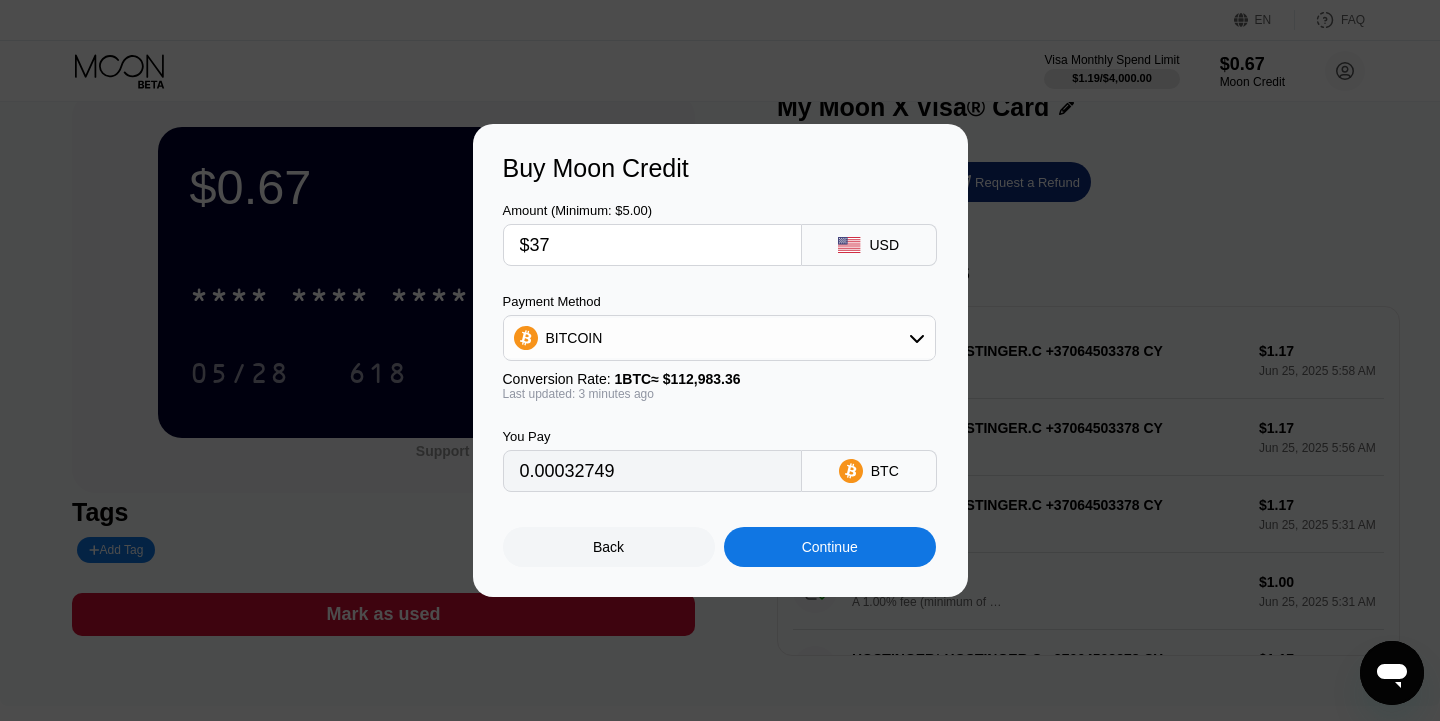 type on "$37" 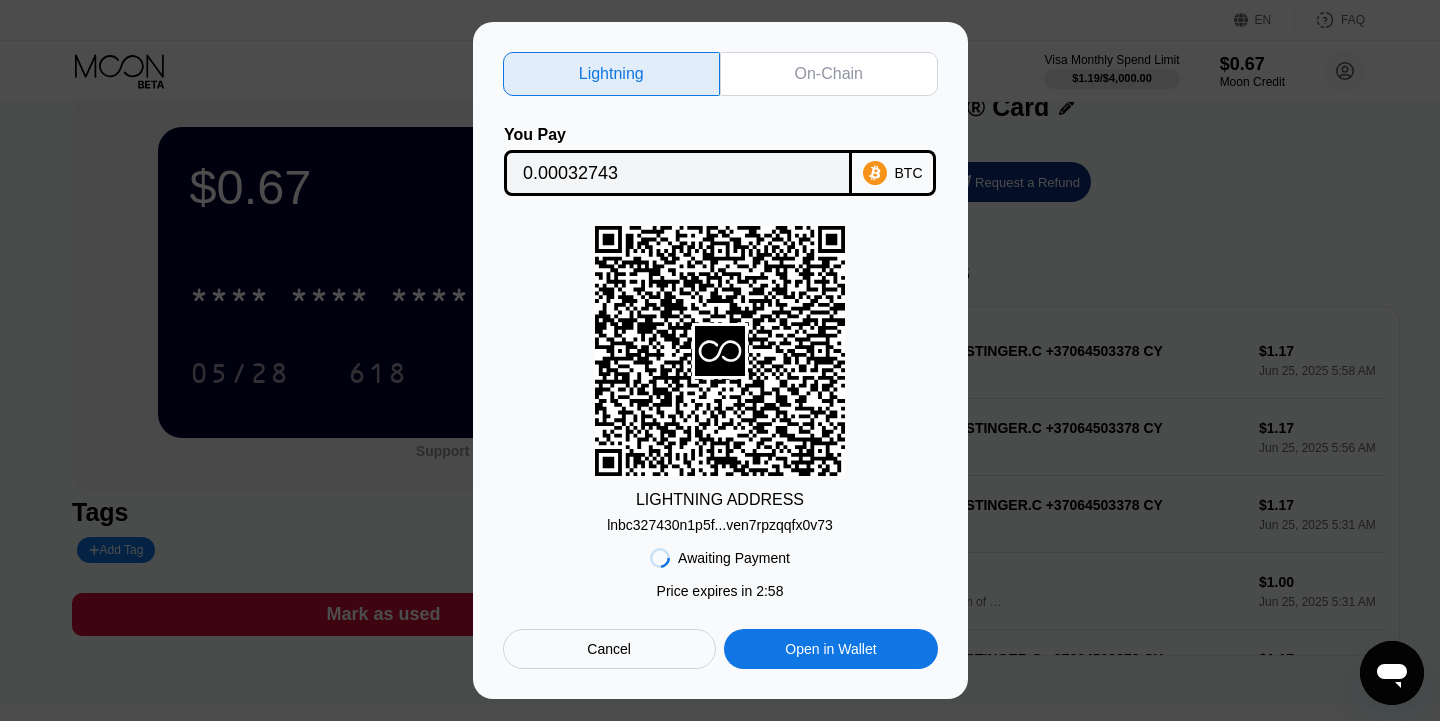 click on "On-Chain" at bounding box center (829, 74) 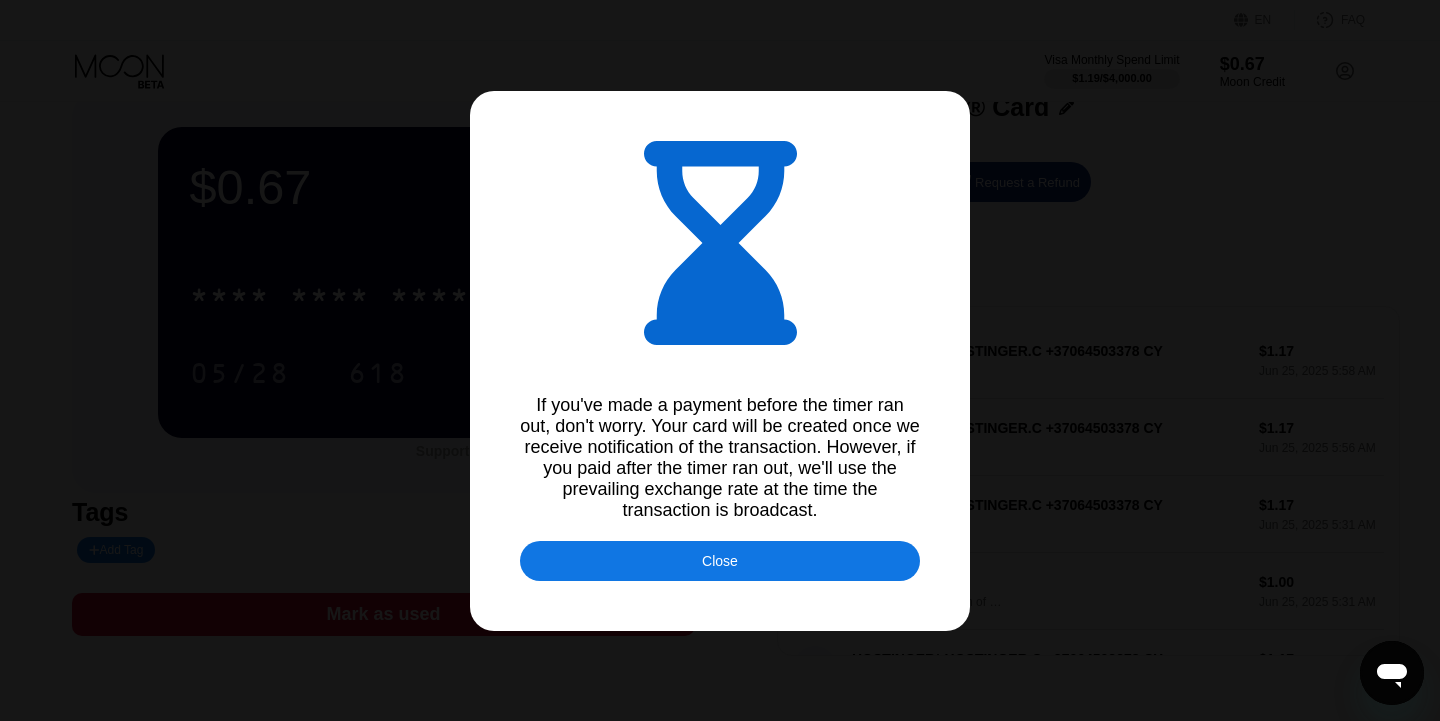 type on "0.00032729" 